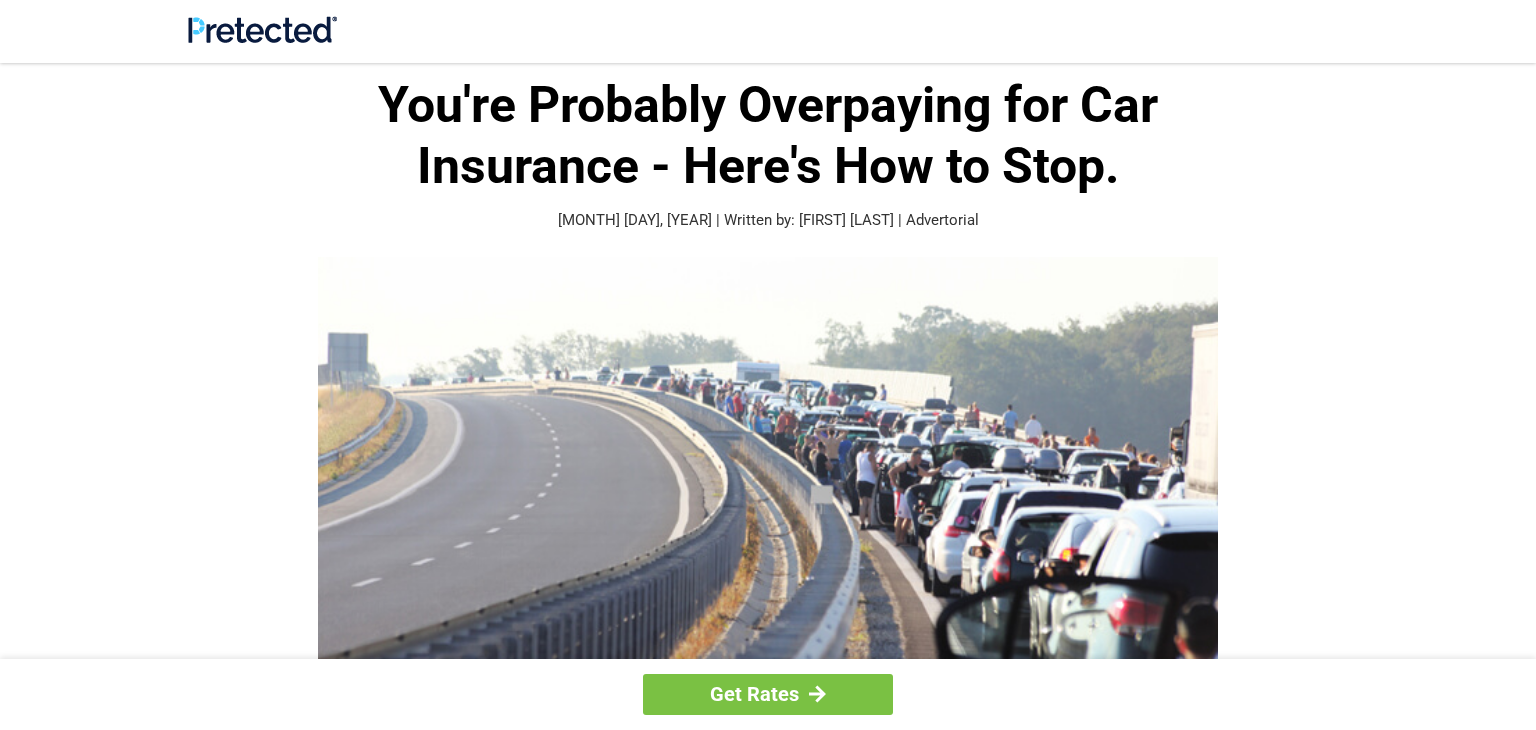 scroll, scrollTop: 0, scrollLeft: 0, axis: both 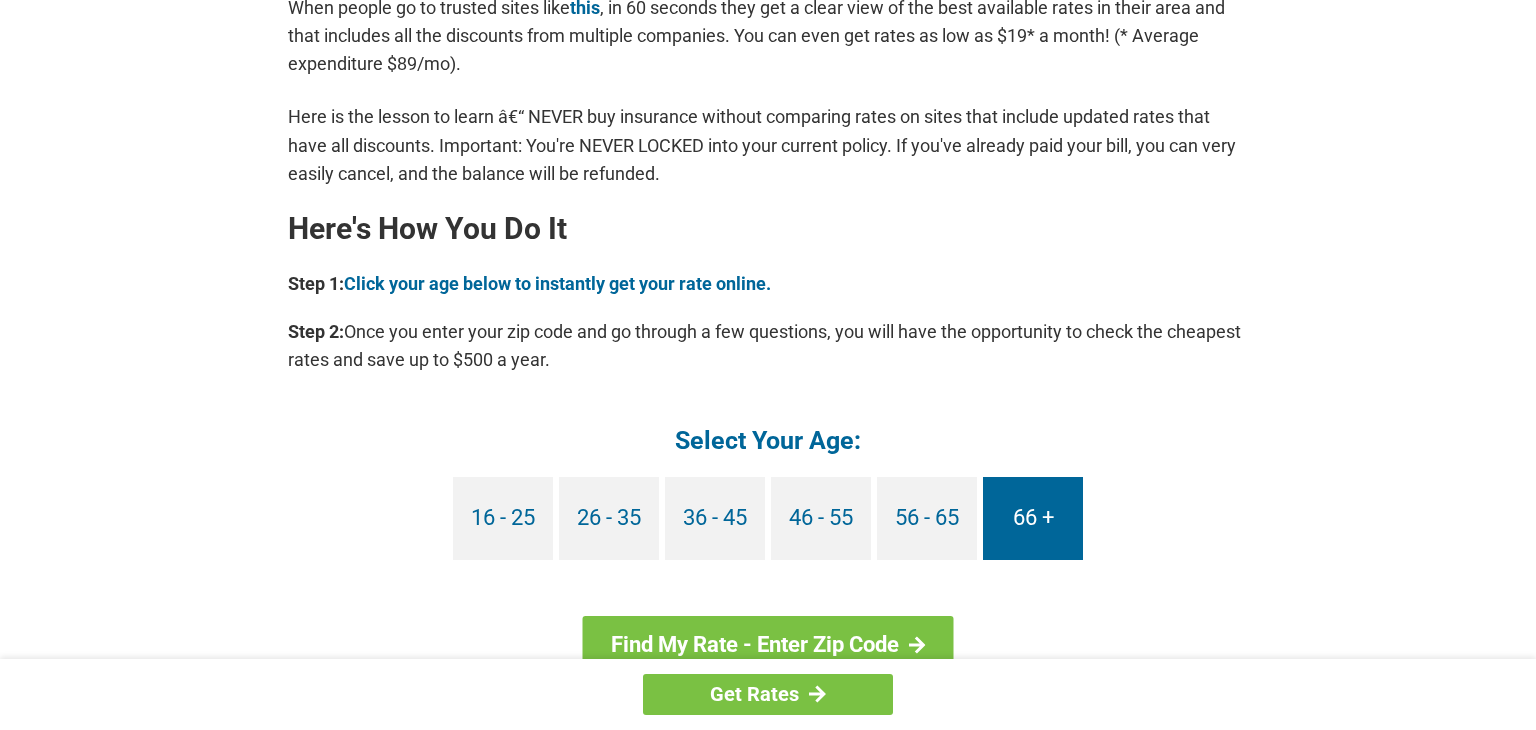click on "66 +" at bounding box center (1033, 518) 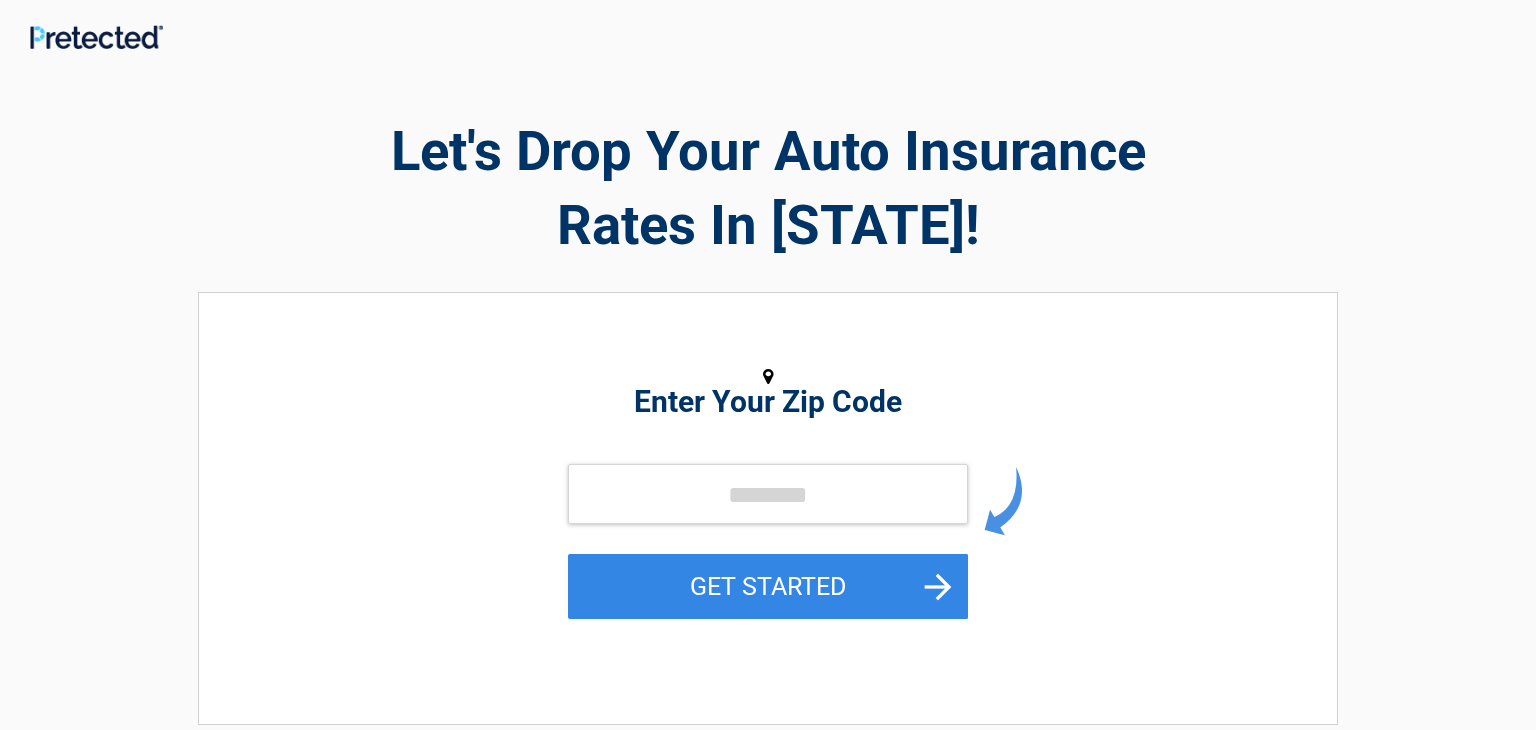 scroll, scrollTop: 0, scrollLeft: 0, axis: both 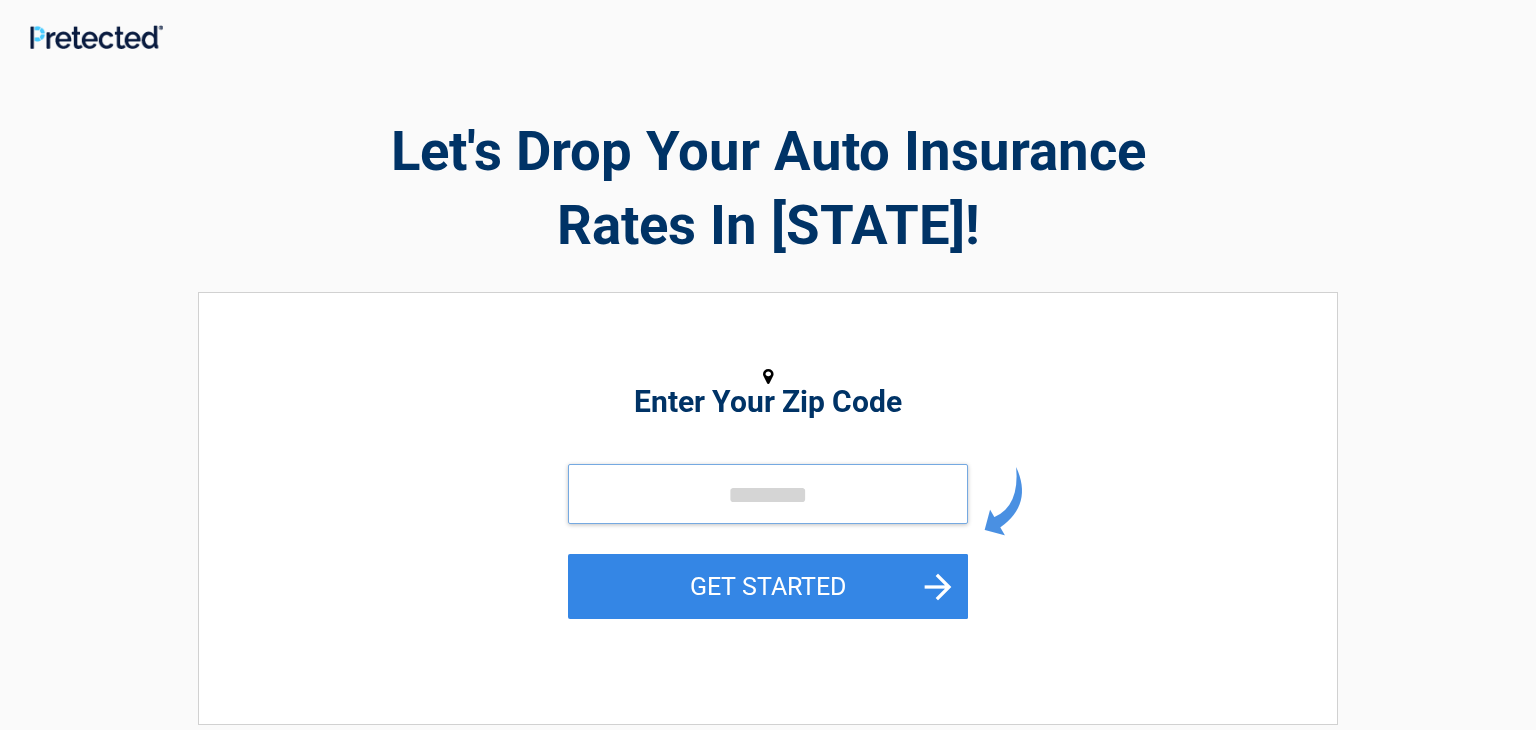 click at bounding box center (768, 494) 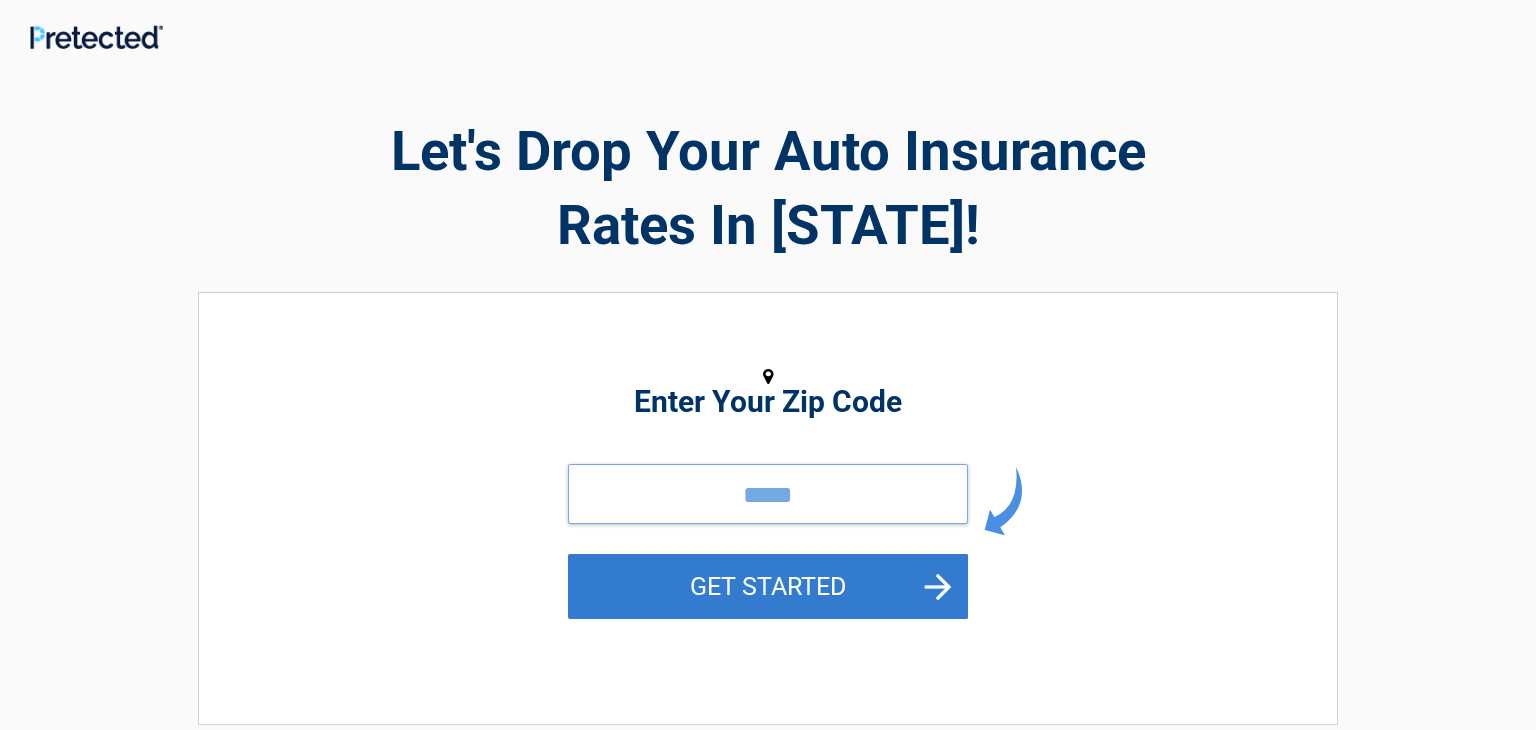 type on "*****" 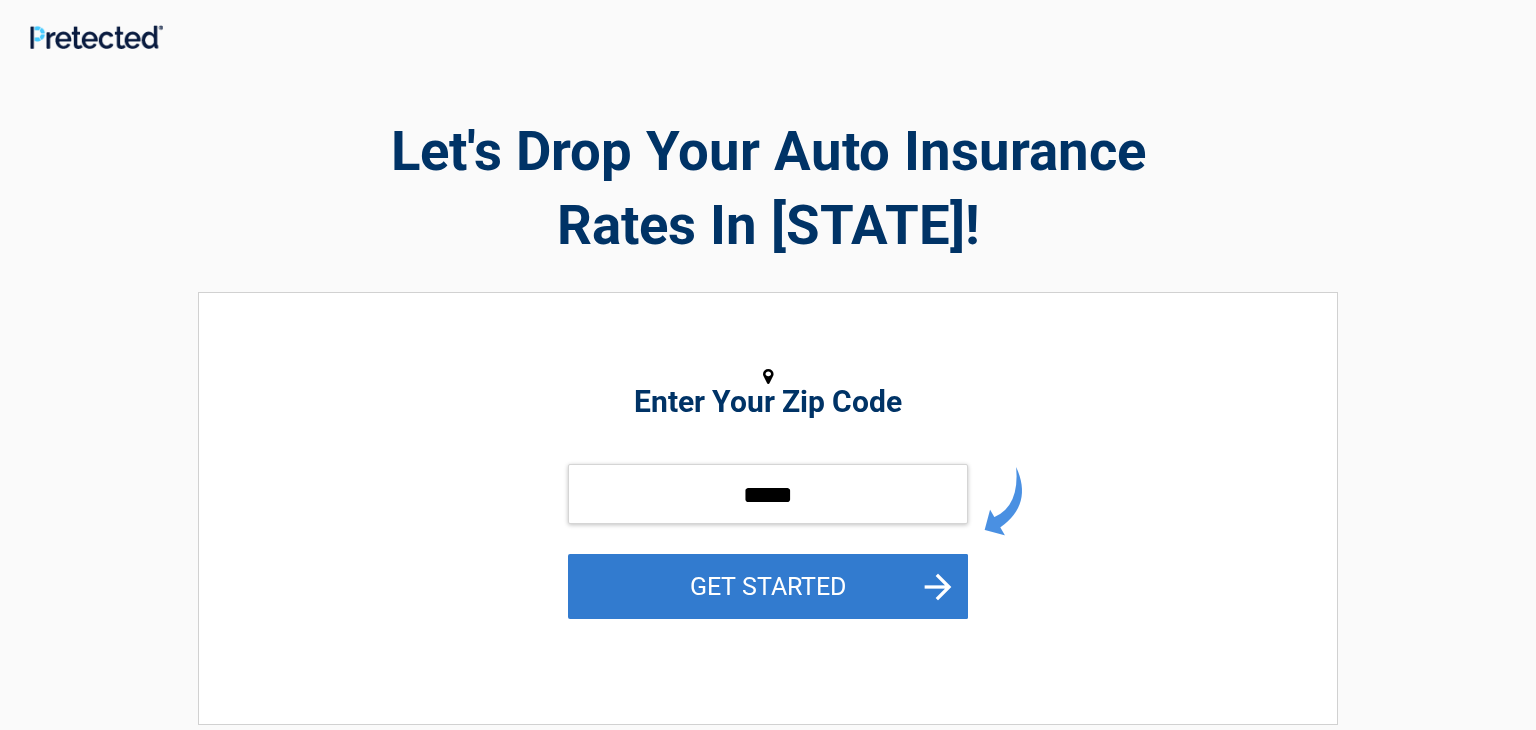 click on "GET STARTED" at bounding box center [768, 586] 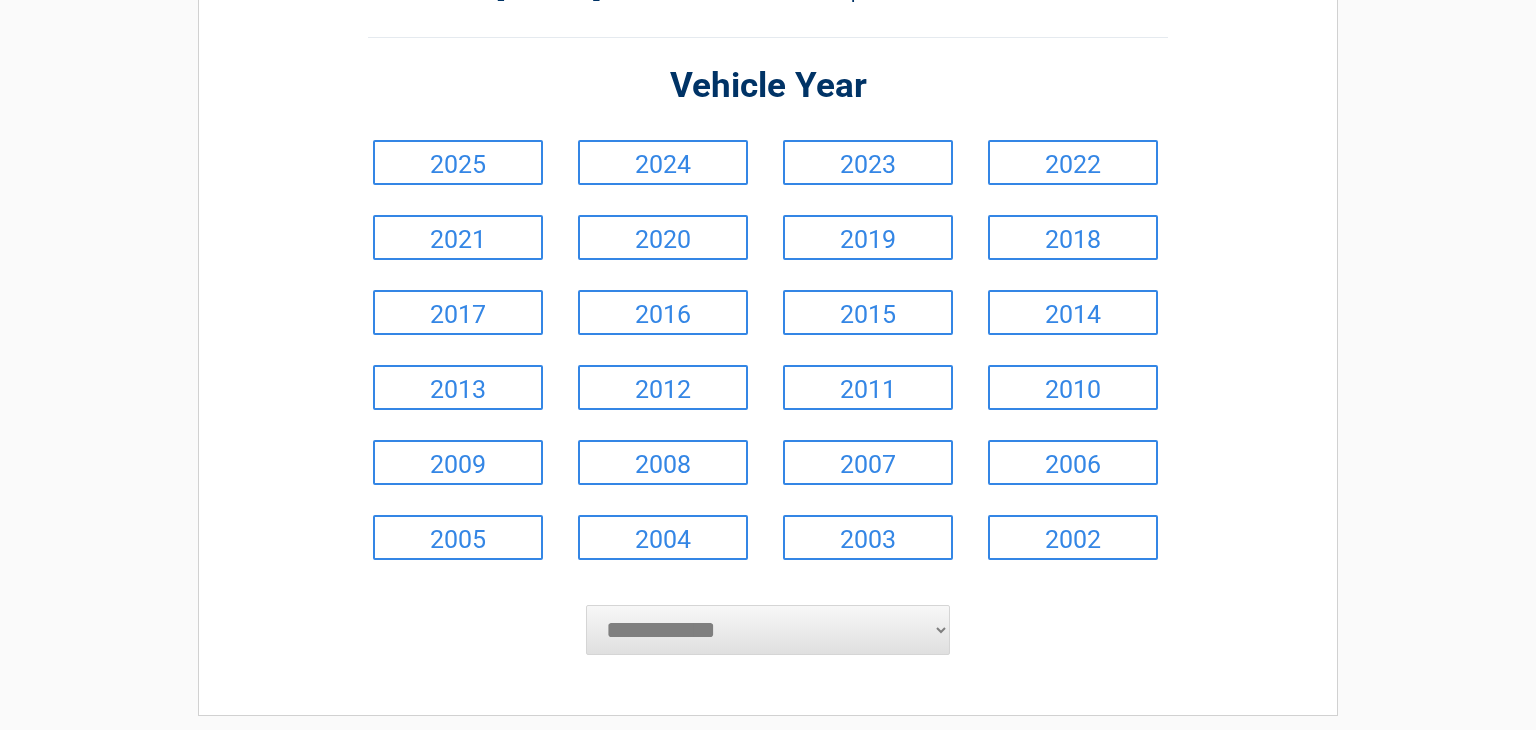 scroll, scrollTop: 160, scrollLeft: 0, axis: vertical 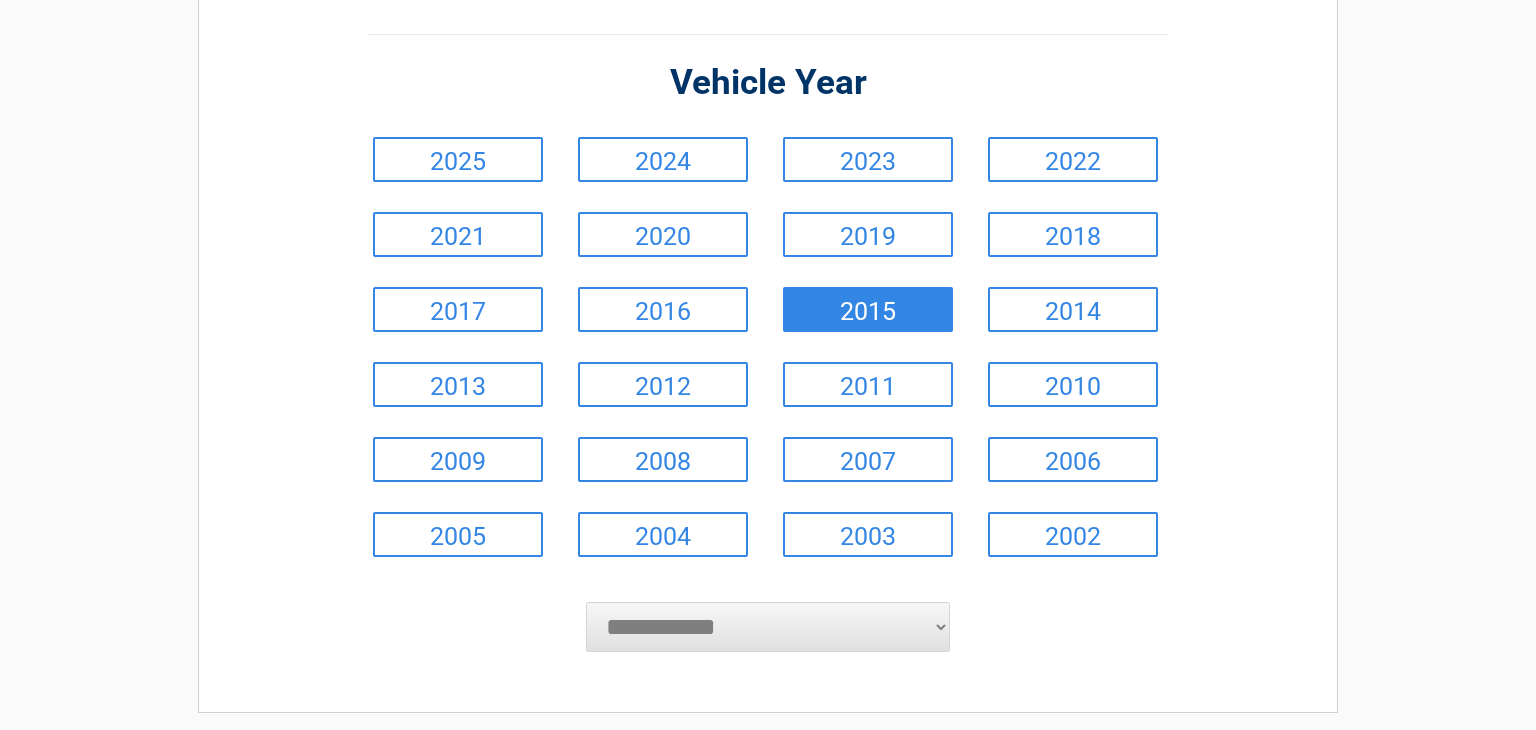 click on "2015" at bounding box center [868, 309] 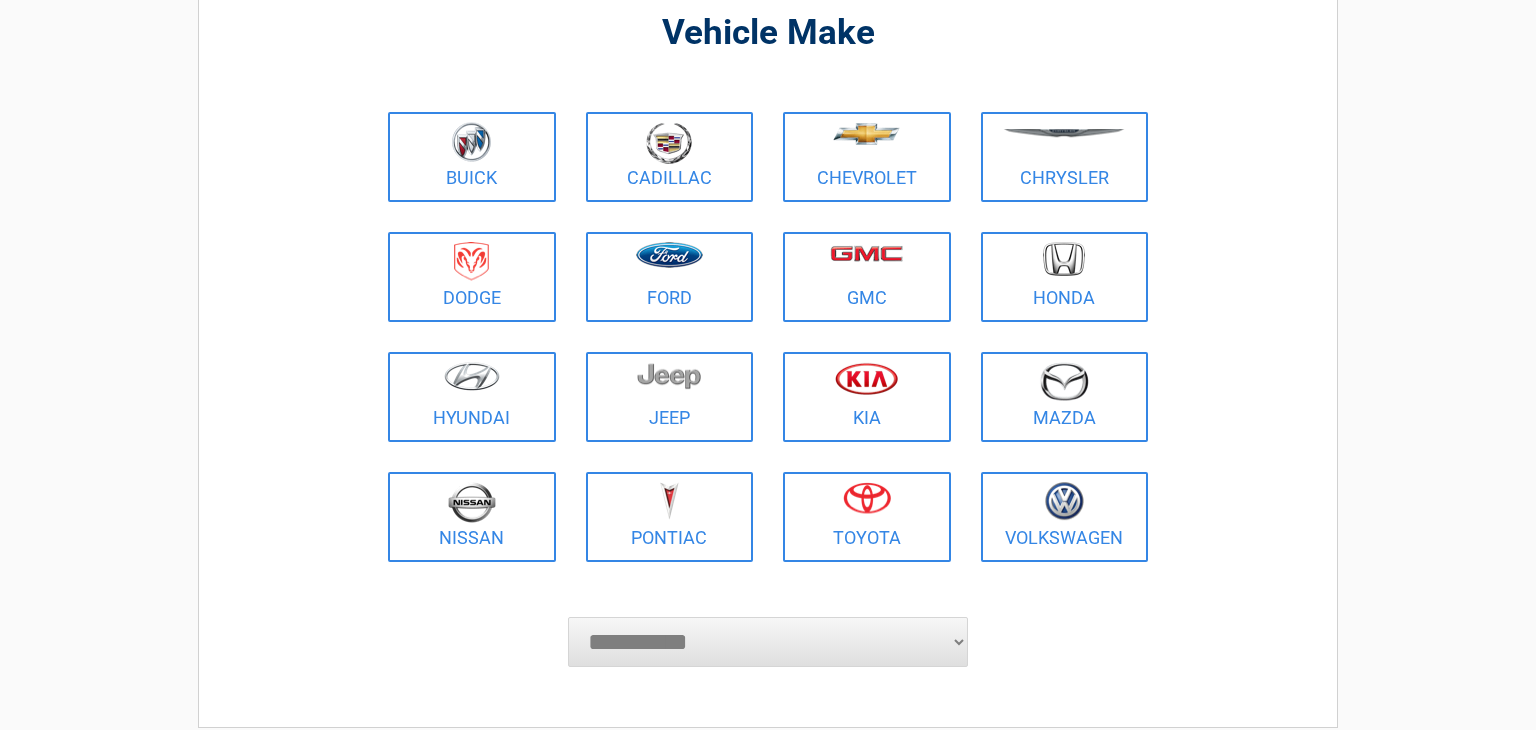 scroll, scrollTop: 200, scrollLeft: 0, axis: vertical 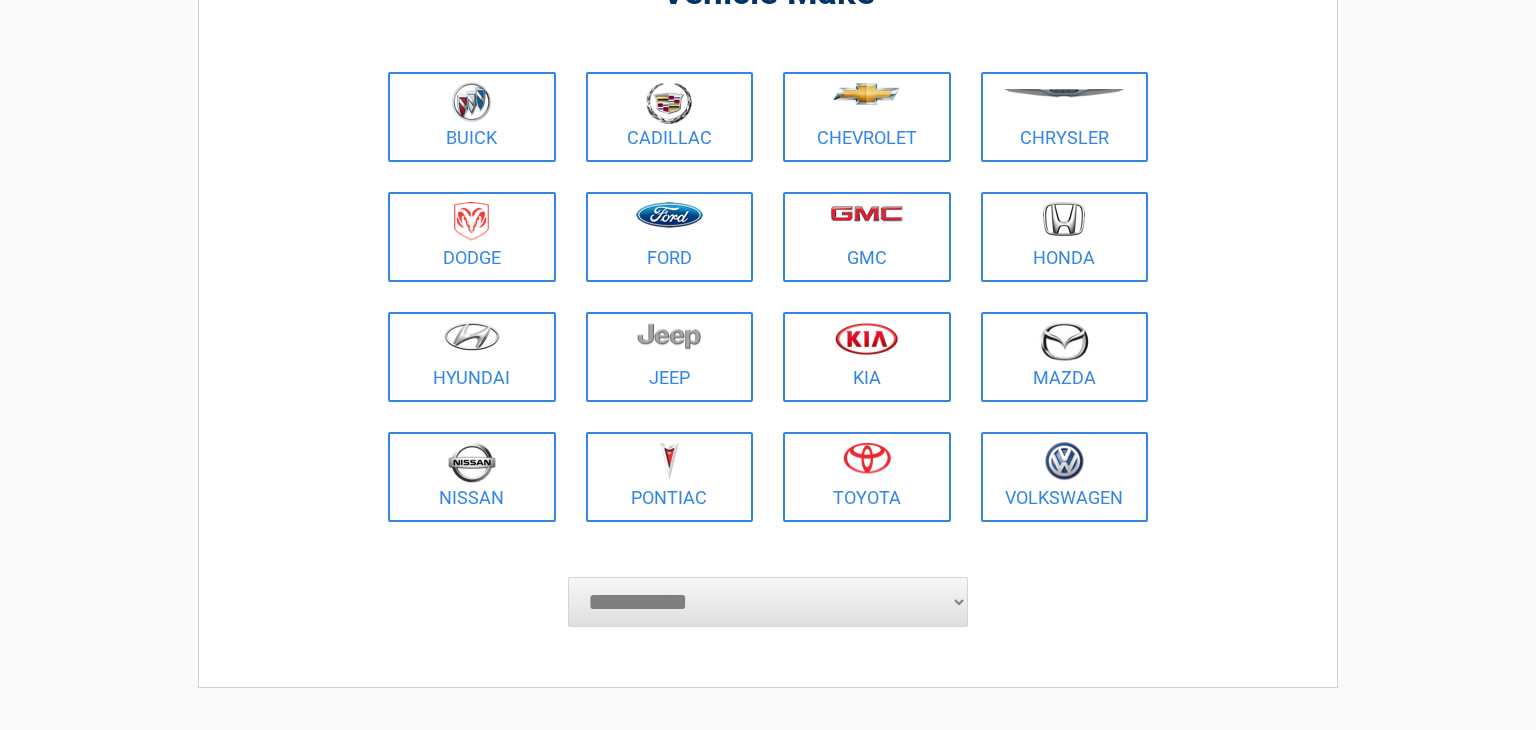 click on "**********" at bounding box center (768, 602) 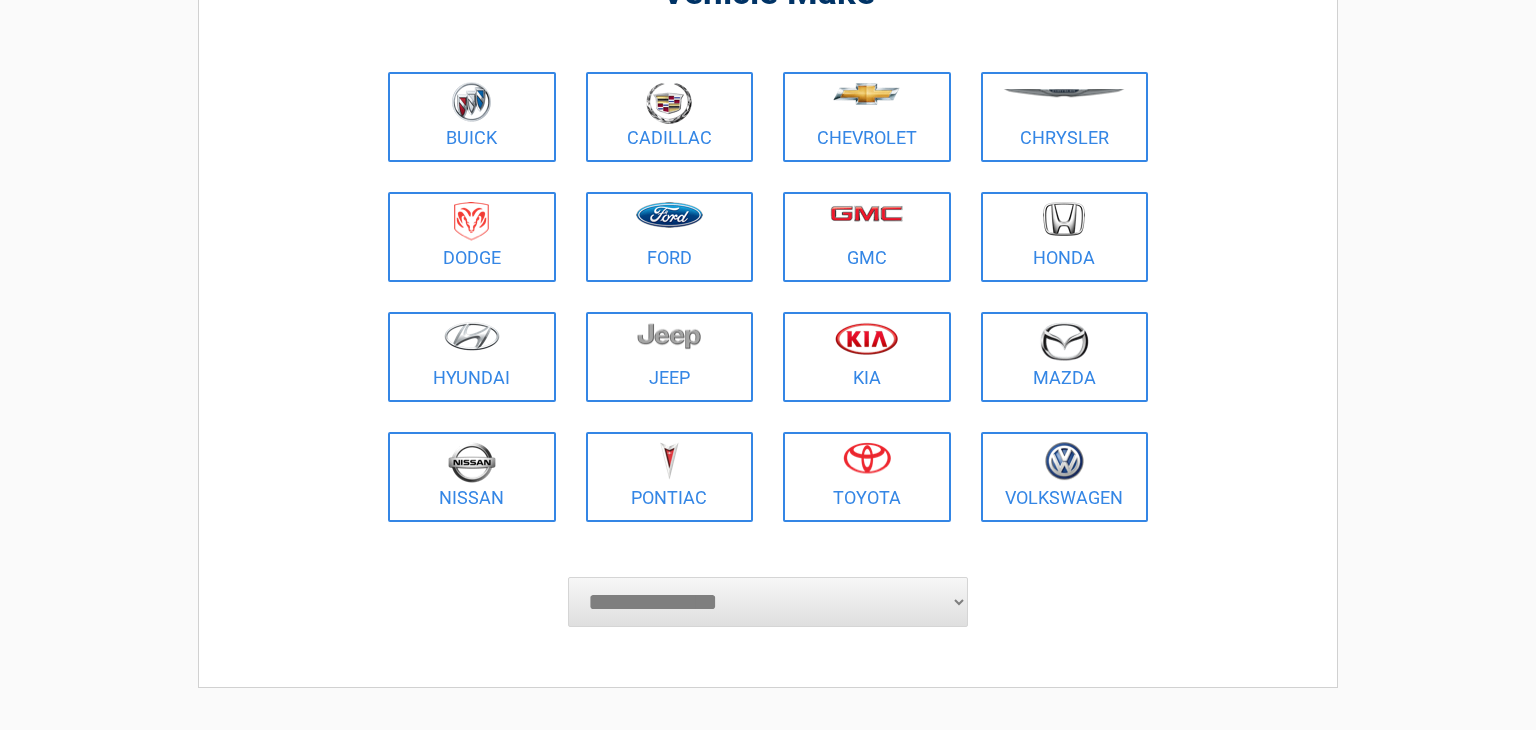 click on "**********" at bounding box center (768, 602) 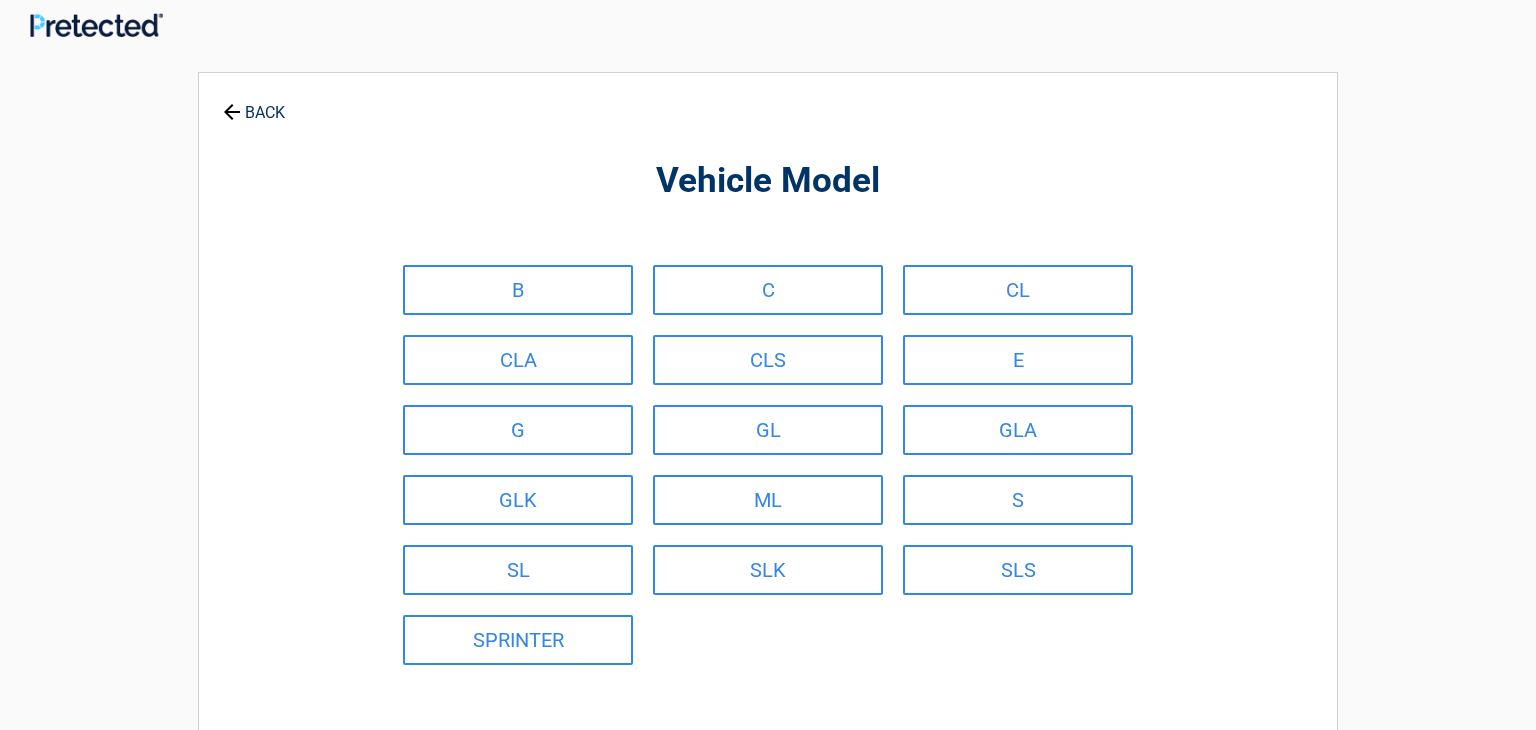 scroll, scrollTop: 0, scrollLeft: 0, axis: both 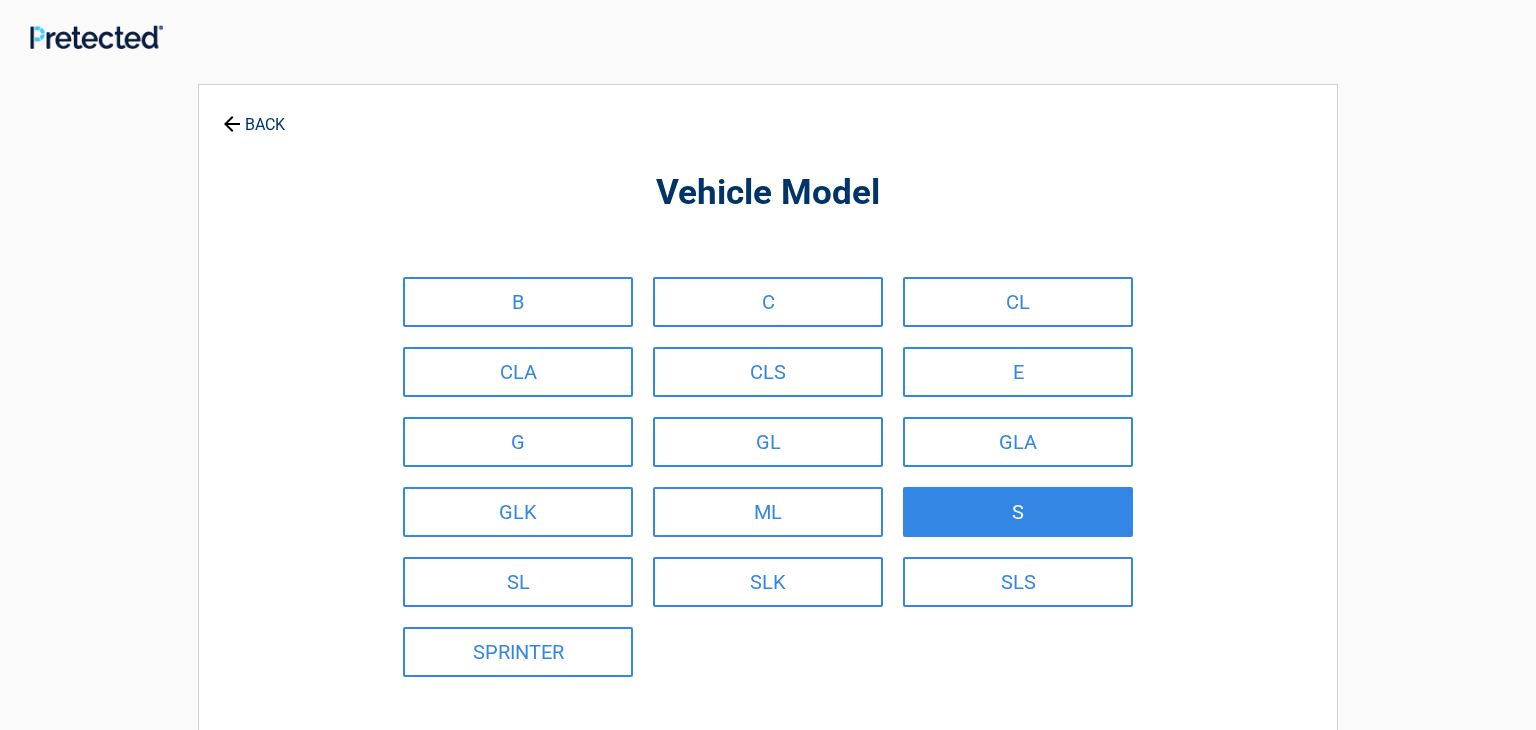 click on "S" at bounding box center (1018, 512) 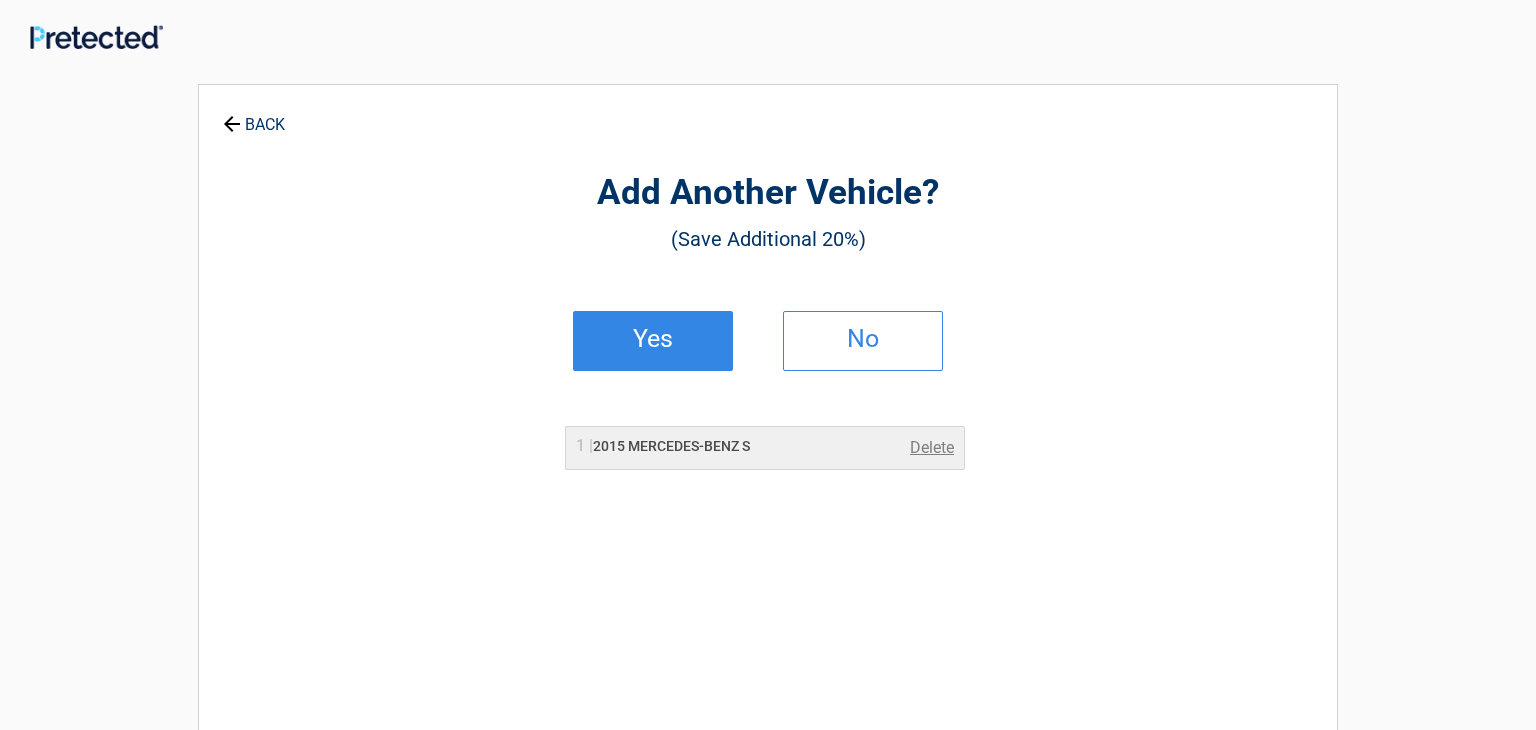 click on "Yes" at bounding box center [653, 339] 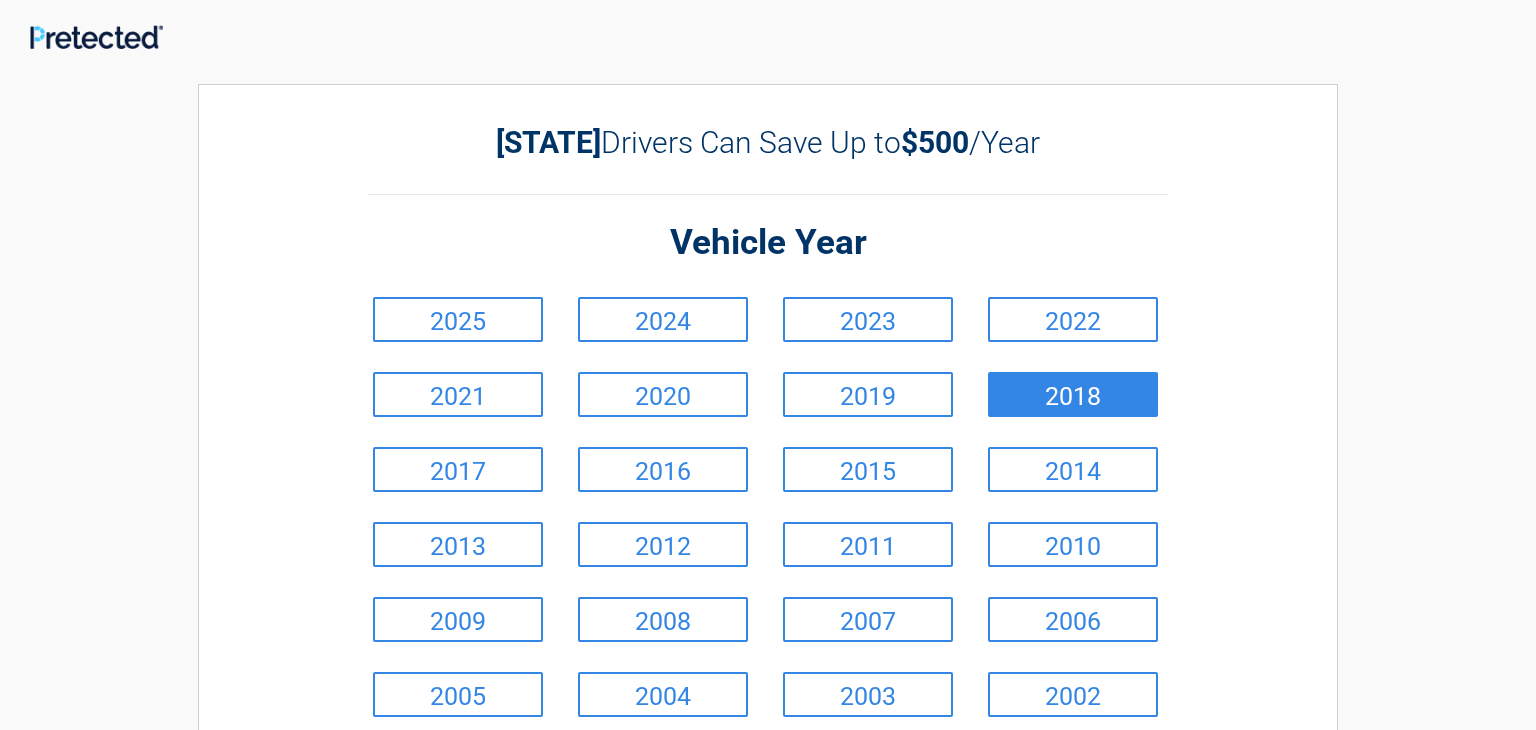 click on "2018" at bounding box center [1073, 394] 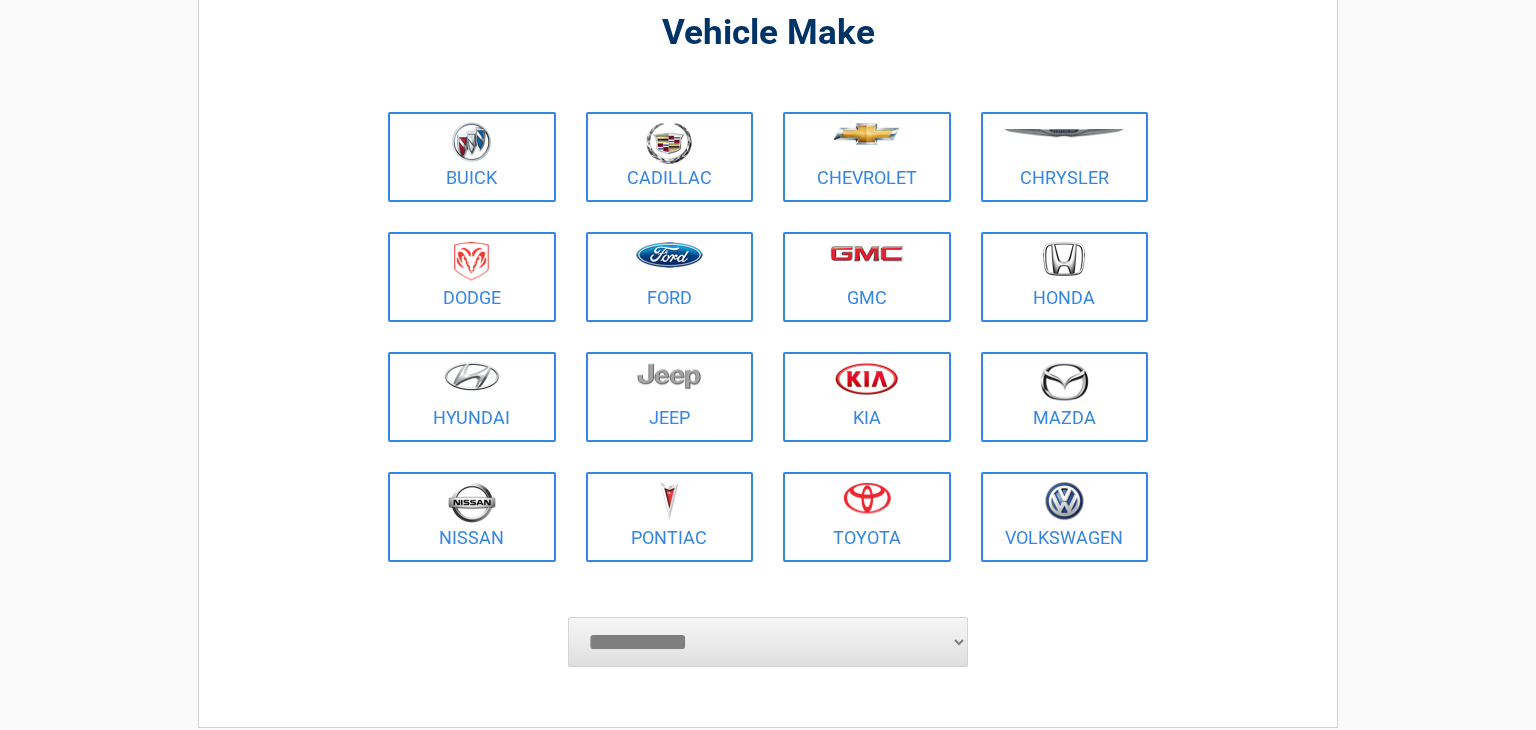 scroll, scrollTop: 160, scrollLeft: 0, axis: vertical 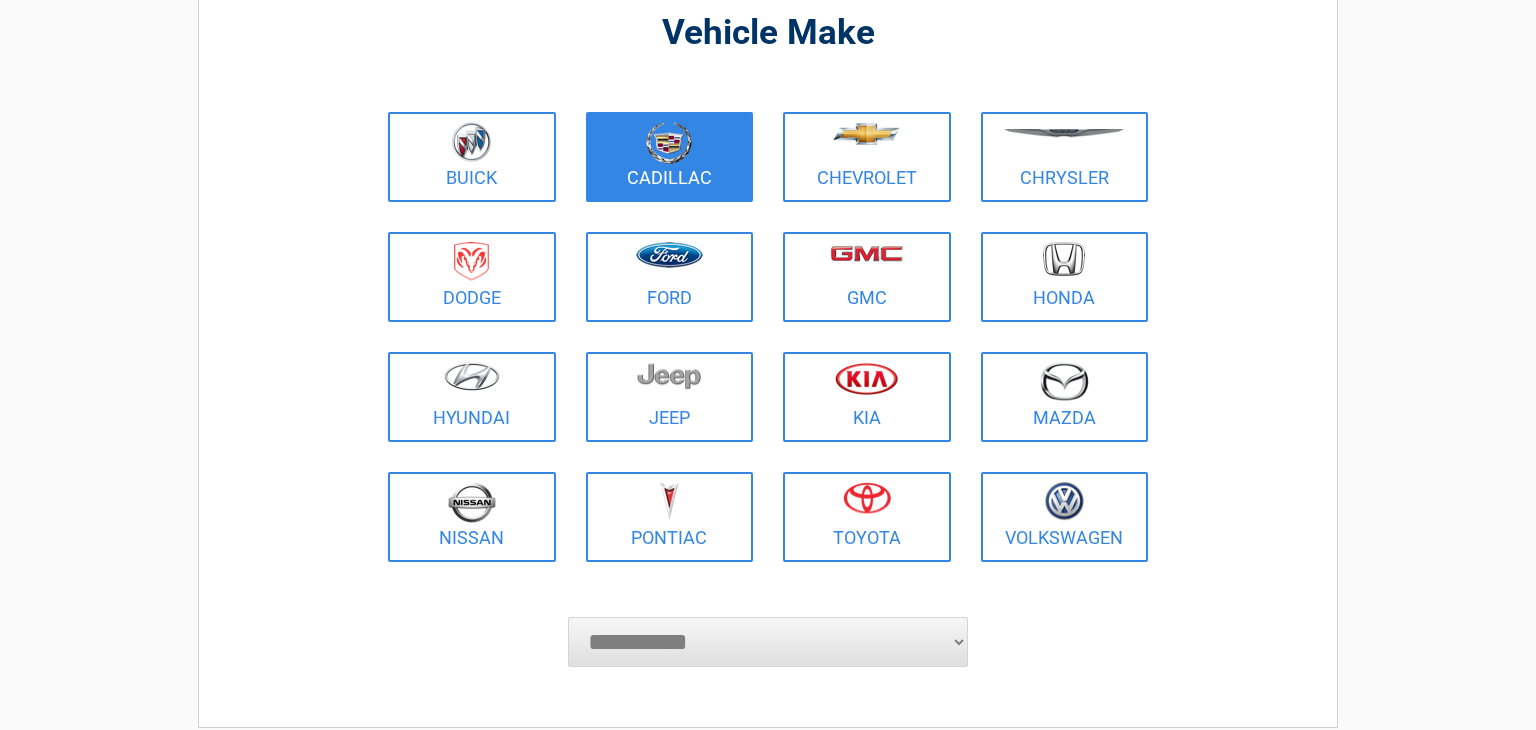 click at bounding box center [669, 143] 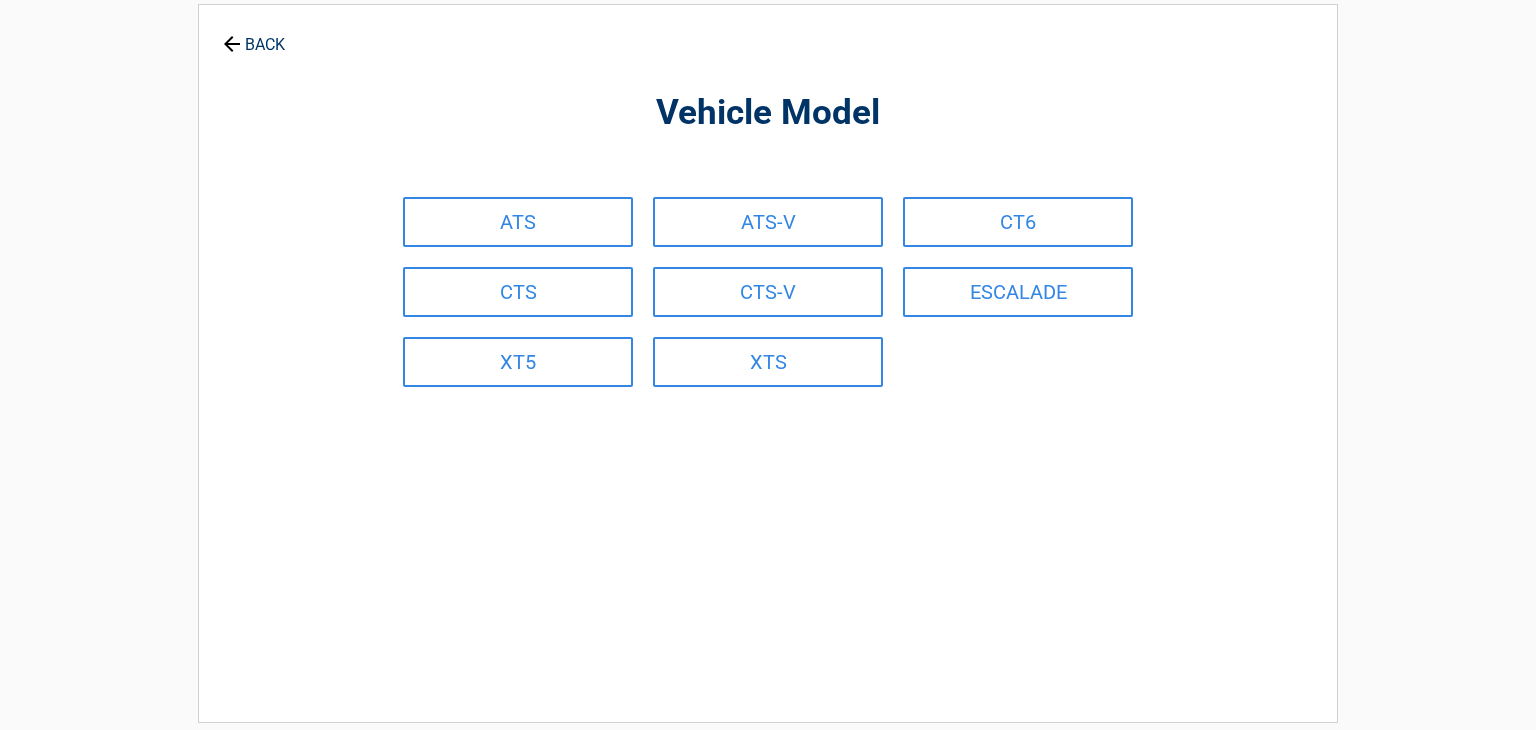 scroll, scrollTop: 0, scrollLeft: 0, axis: both 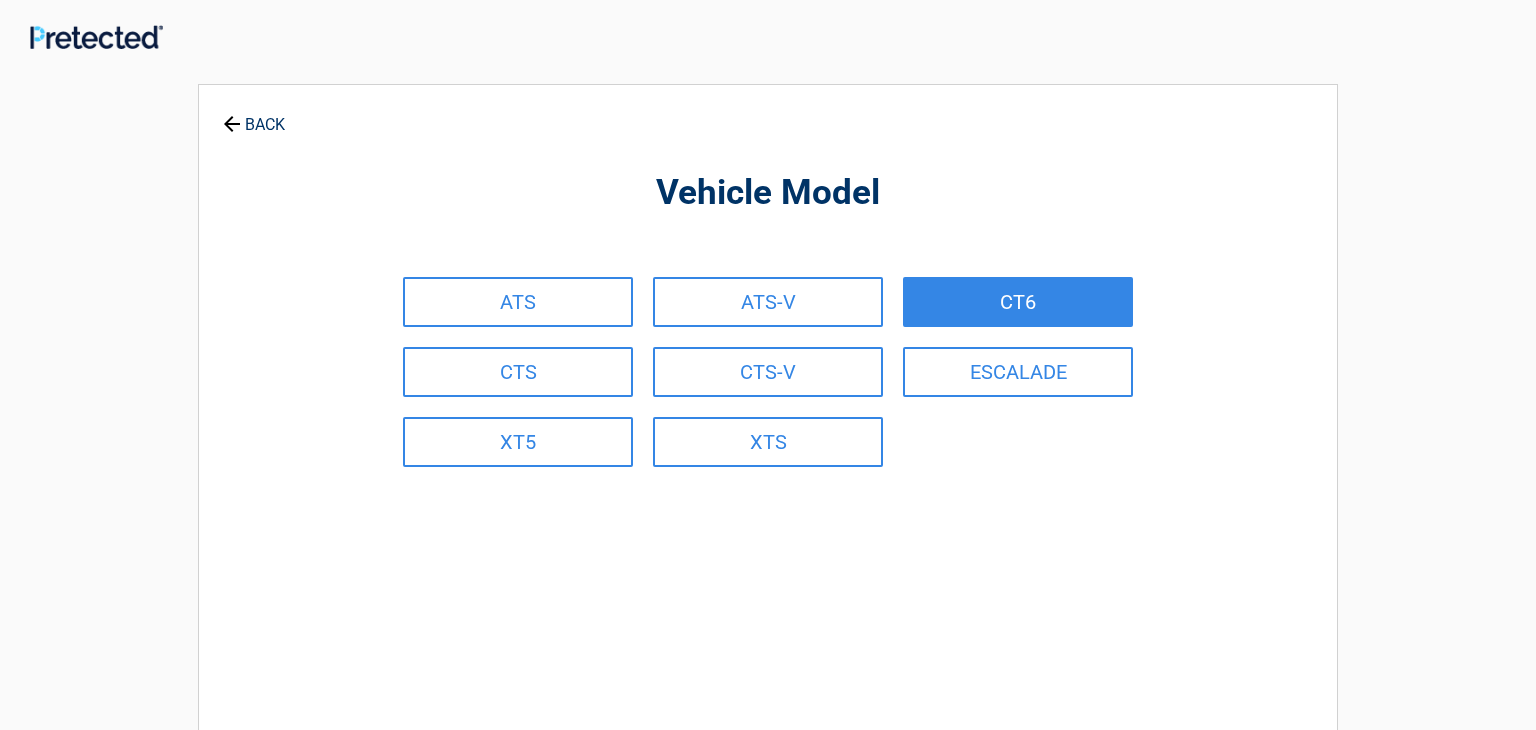 click on "CT6" at bounding box center [1018, 302] 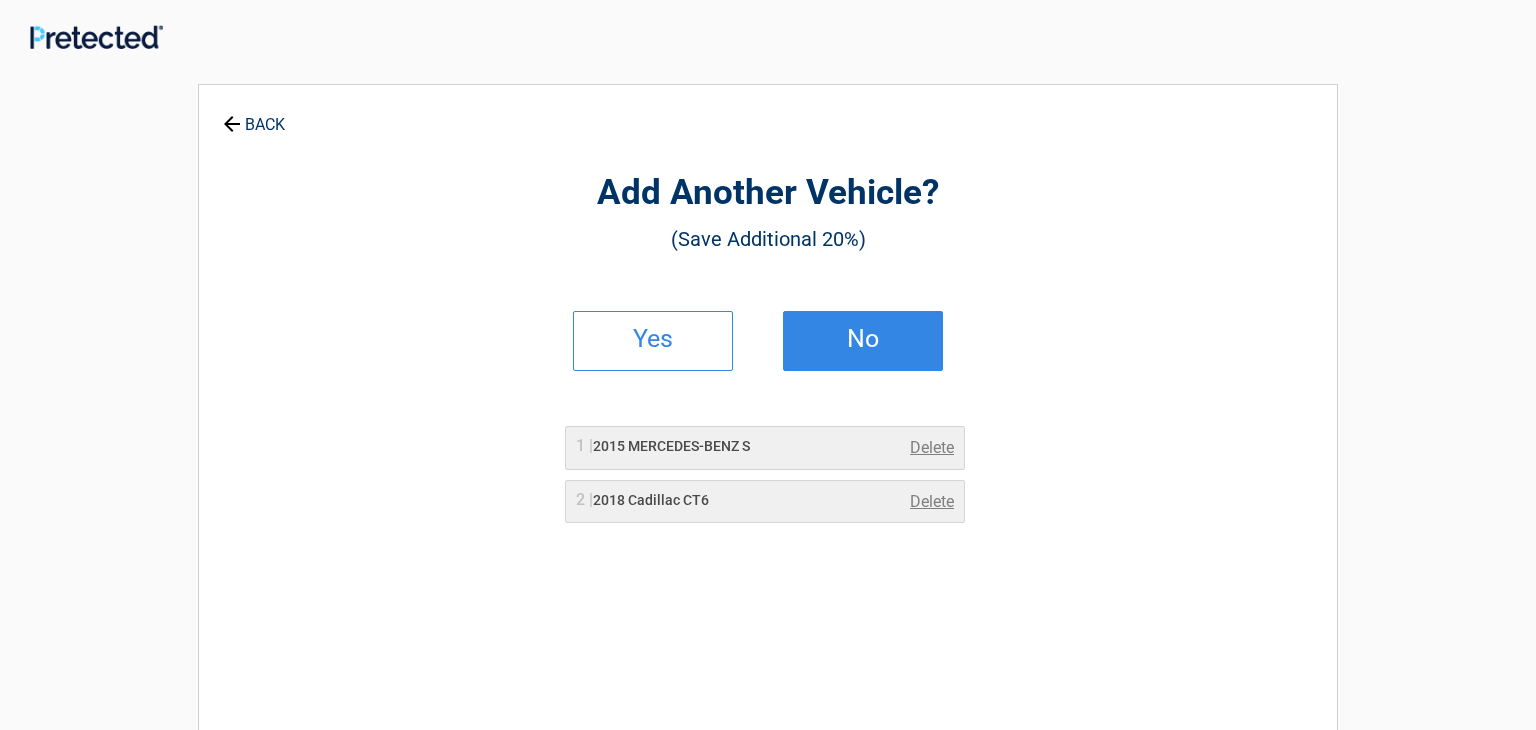 click on "No" at bounding box center [863, 339] 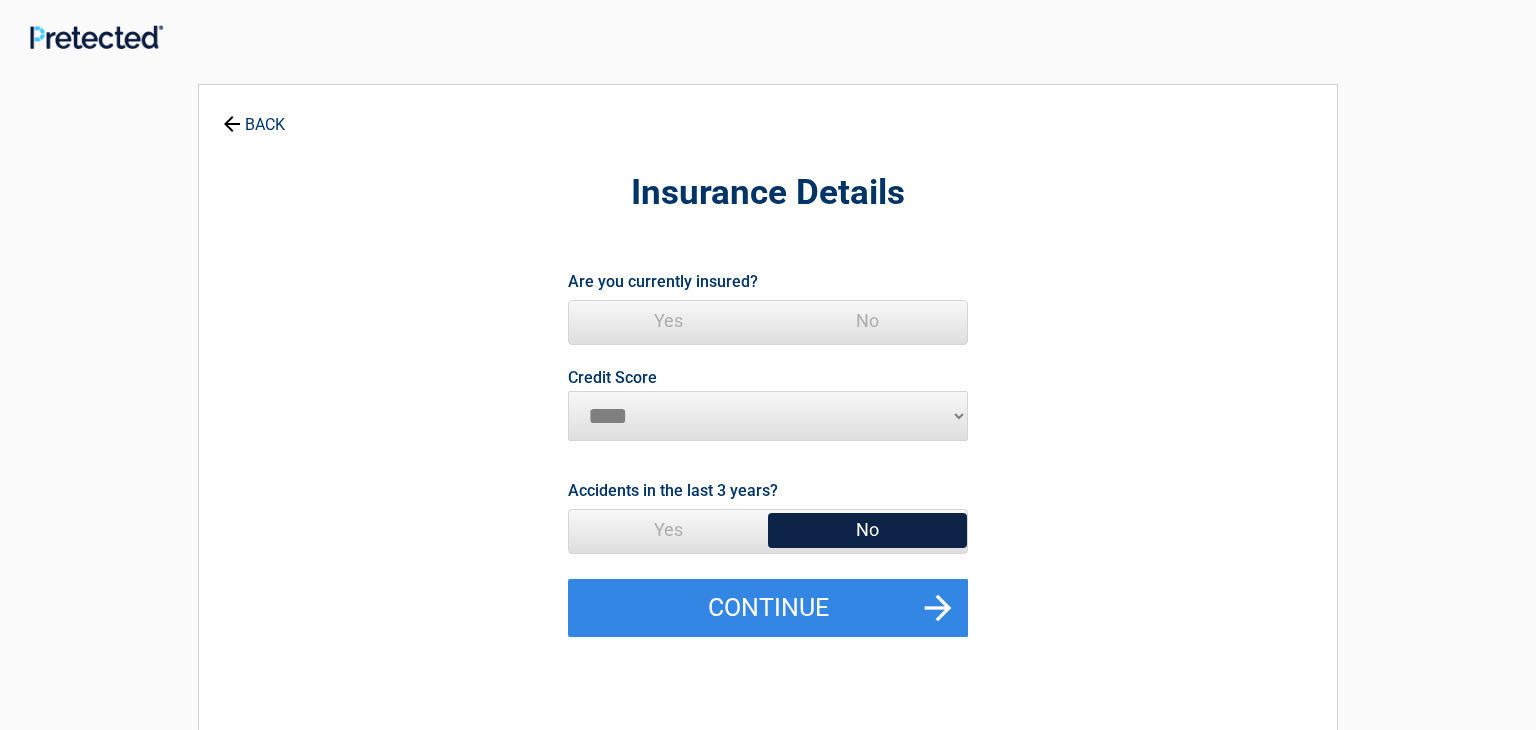 click on "Yes" at bounding box center [668, 321] 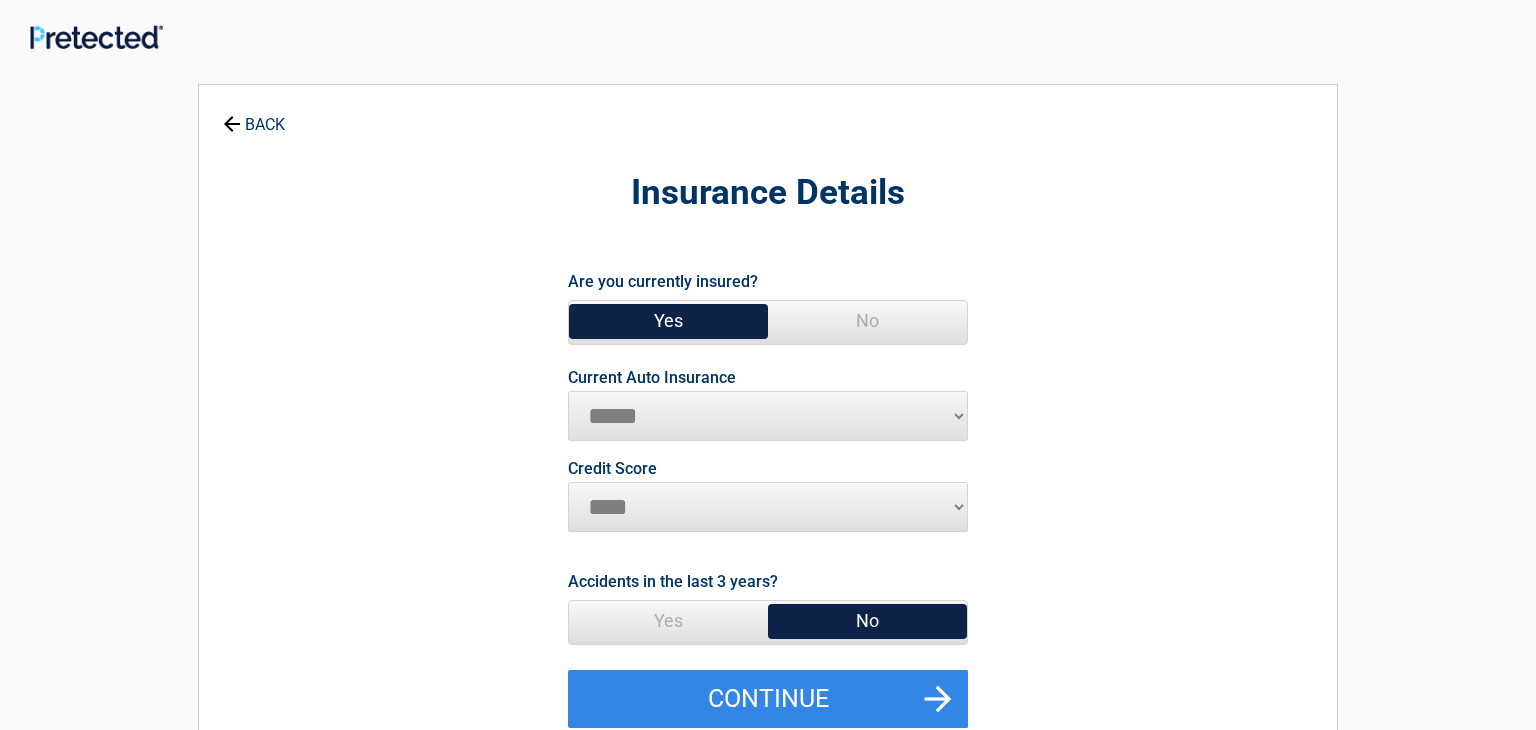 click on "*********
****
*******
****" at bounding box center (768, 507) 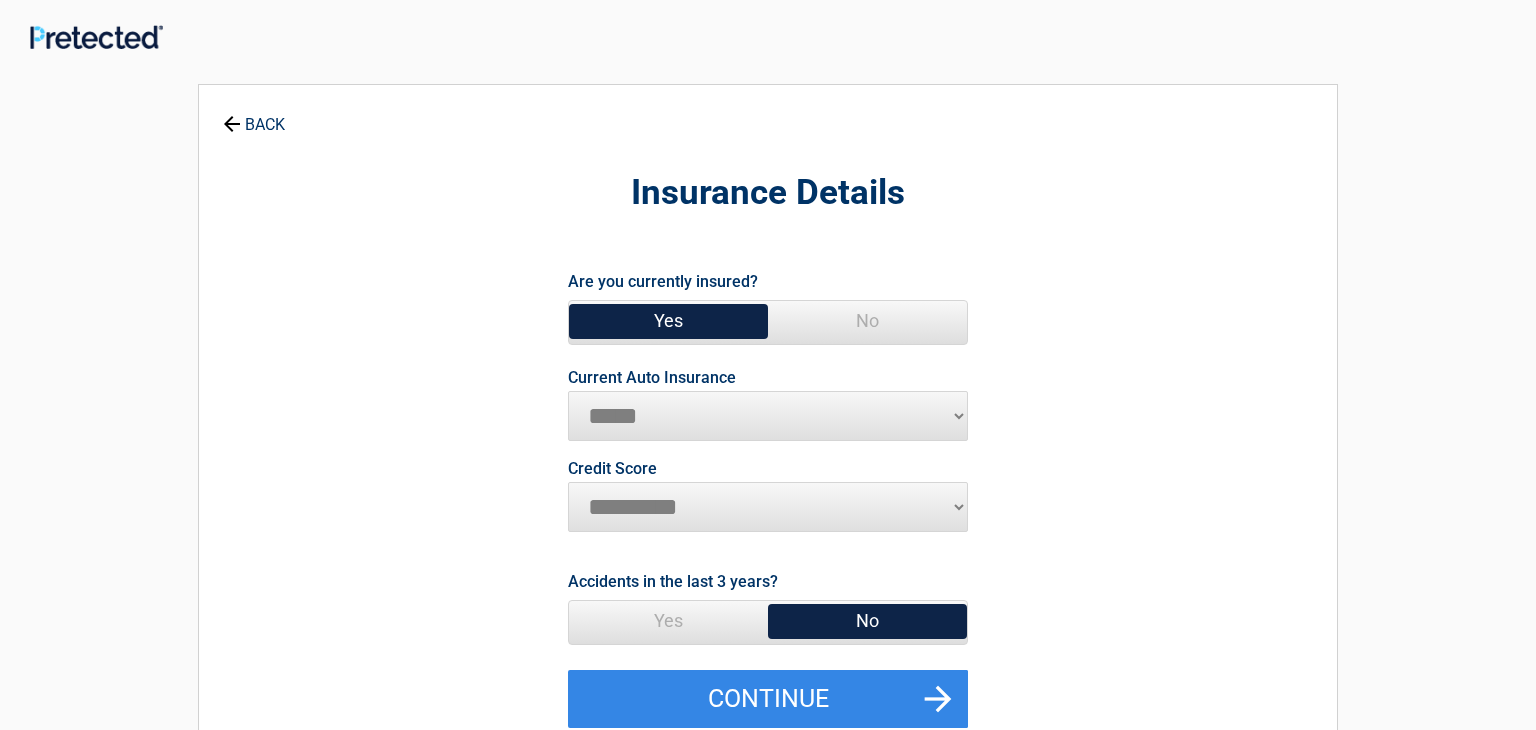 click on "*********
****
*******
****" at bounding box center (768, 507) 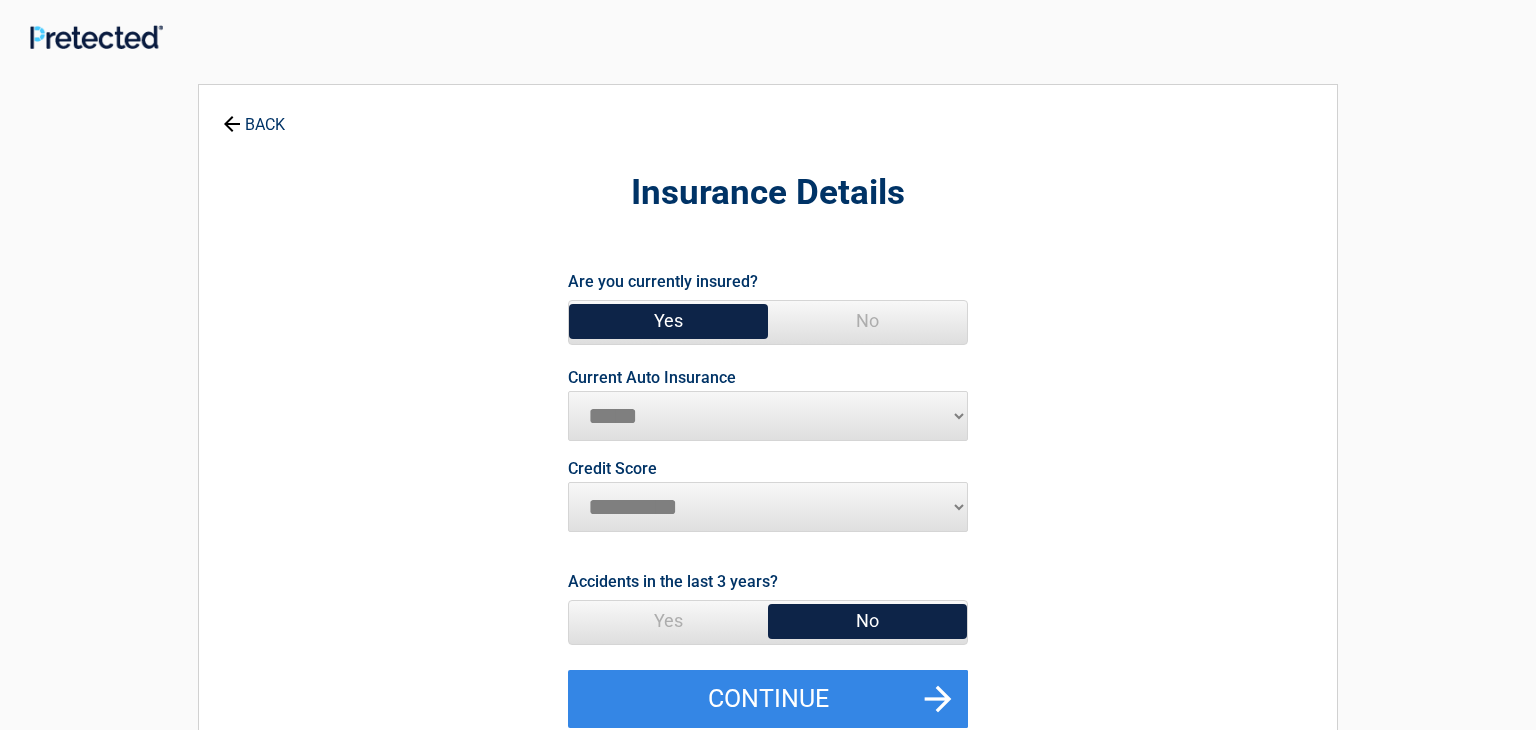 click on "**********" at bounding box center (768, 416) 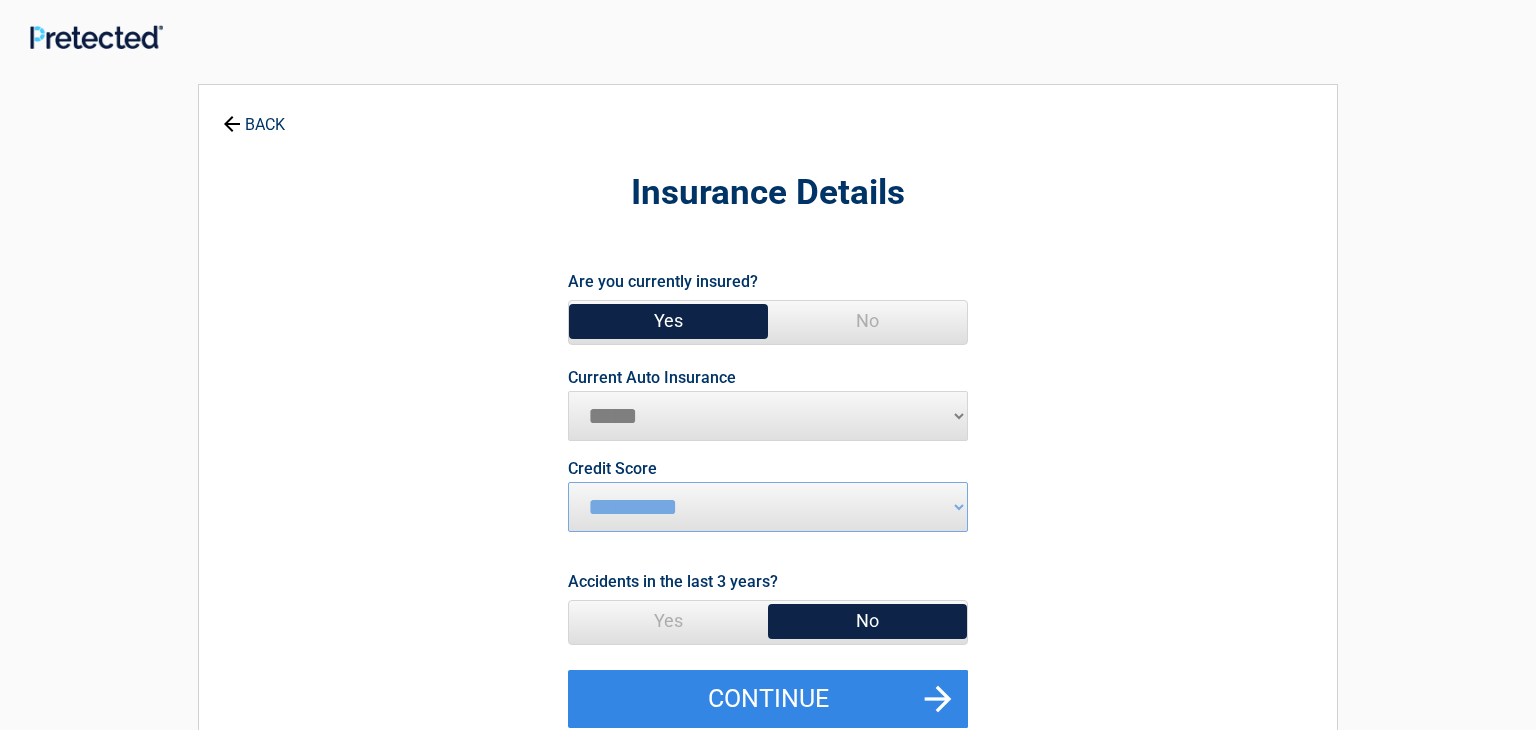 select on "*****" 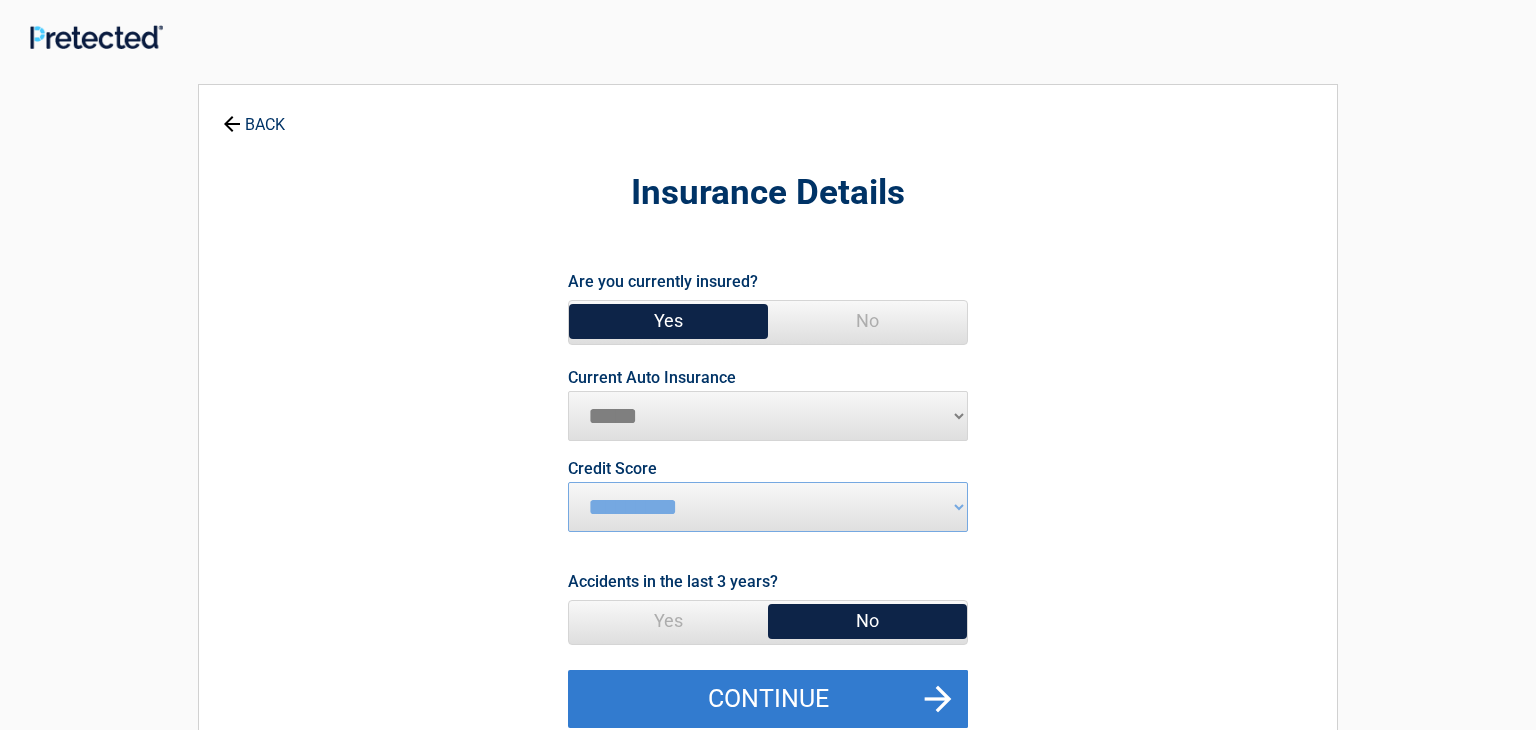 click on "Continue" at bounding box center [768, 699] 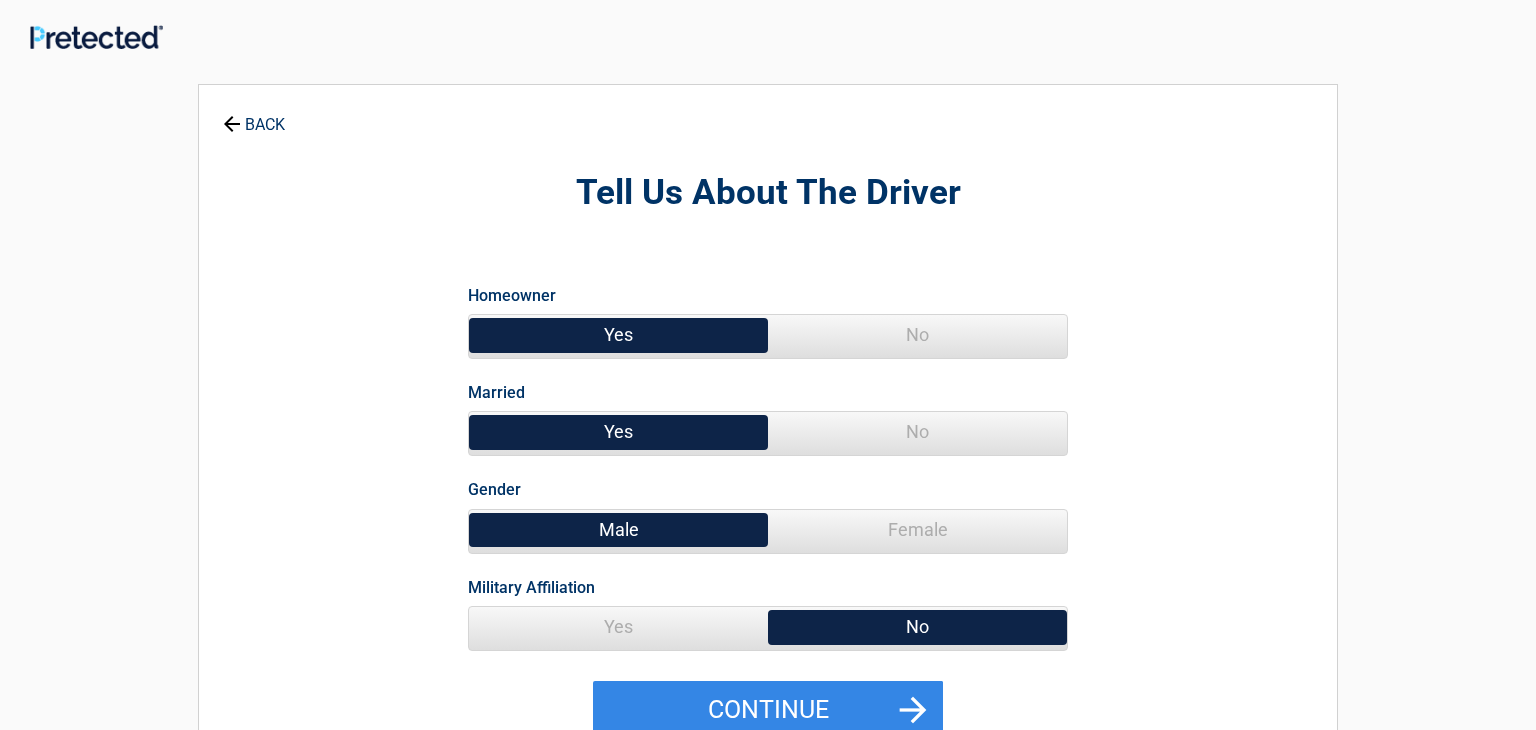 click on "No" at bounding box center [917, 432] 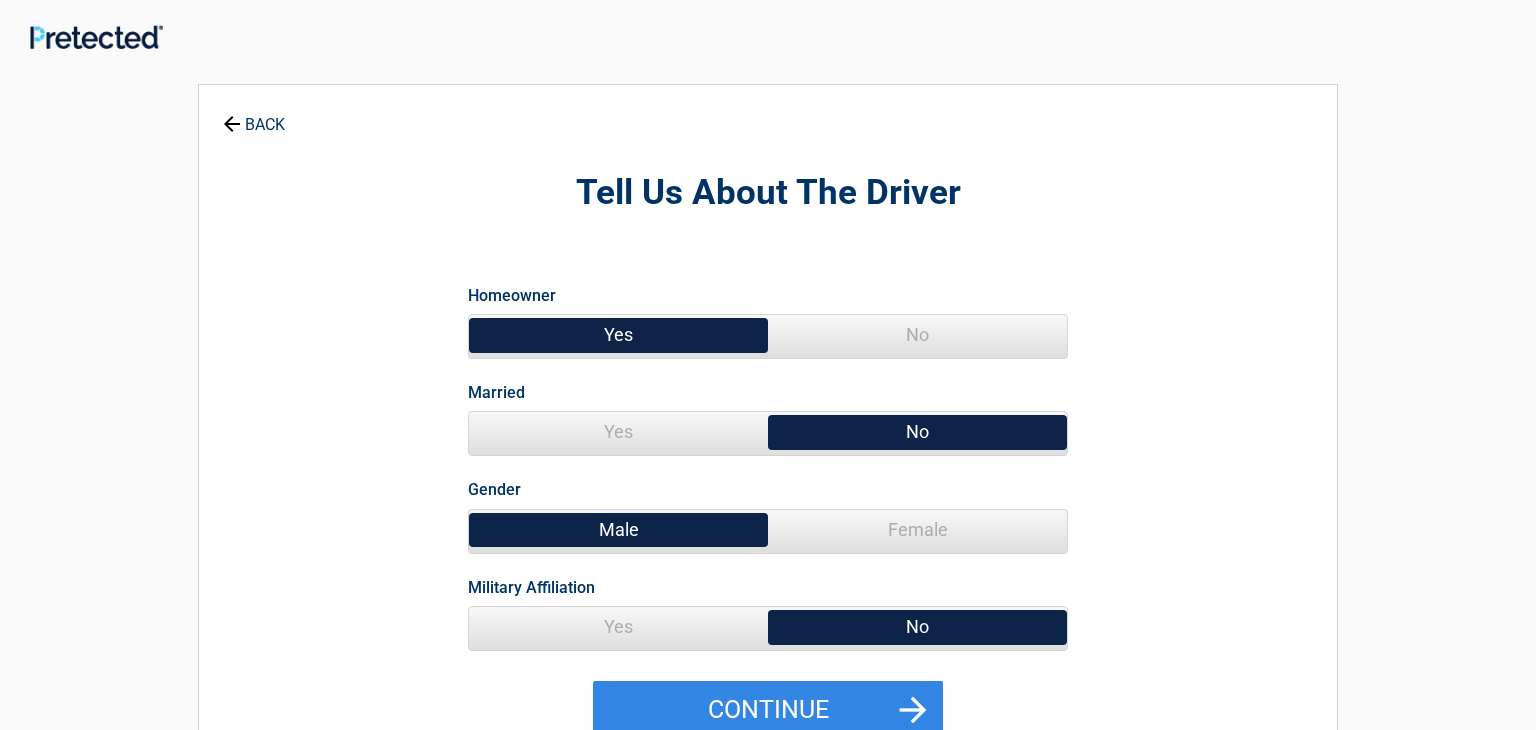 click on "Yes" at bounding box center (618, 627) 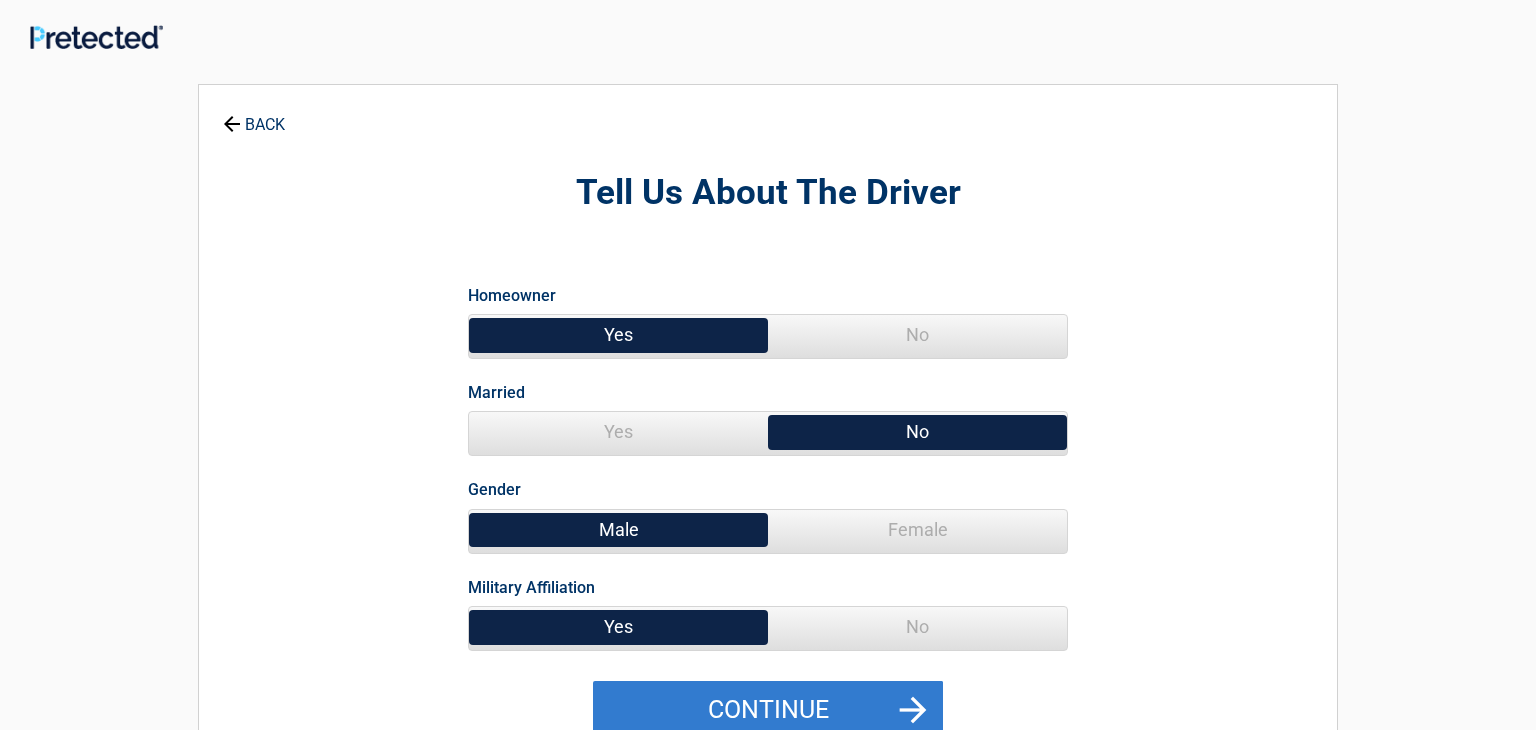 click on "Continue" at bounding box center [768, 710] 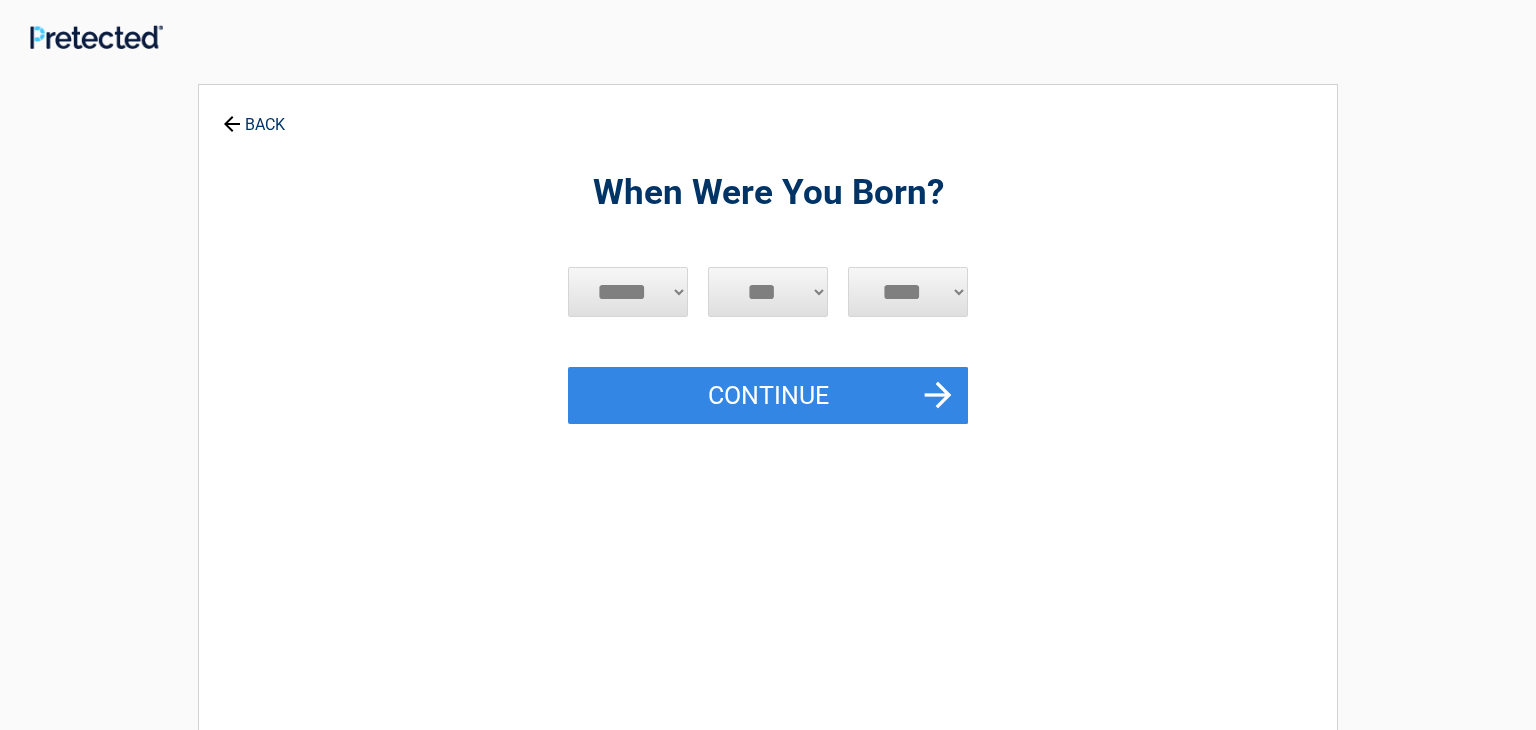click on "*****
***
***
***
***
***
***
***
***
***
***
***
***" at bounding box center (628, 292) 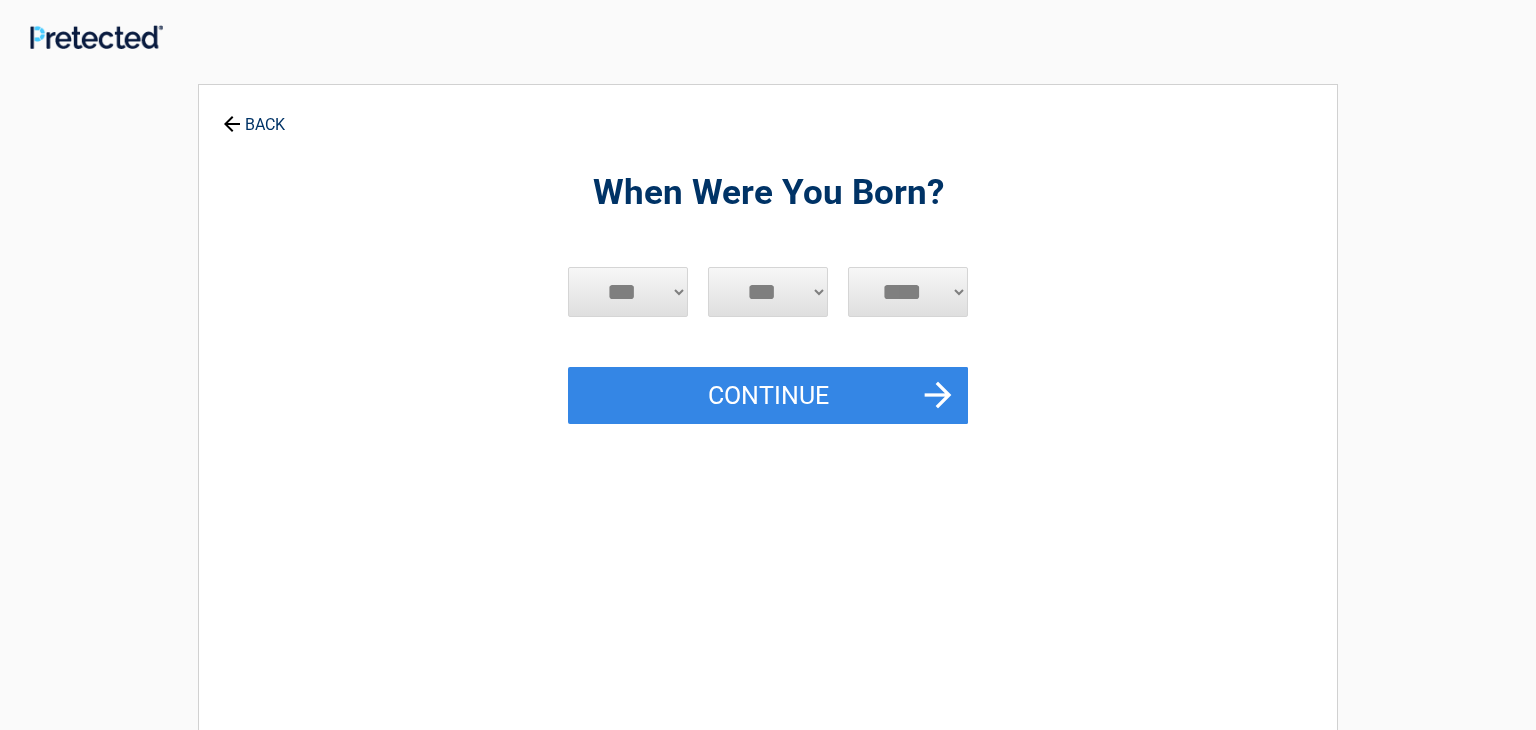 click on "*****
***
***
***
***
***
***
***
***
***
***
***
***" at bounding box center (628, 292) 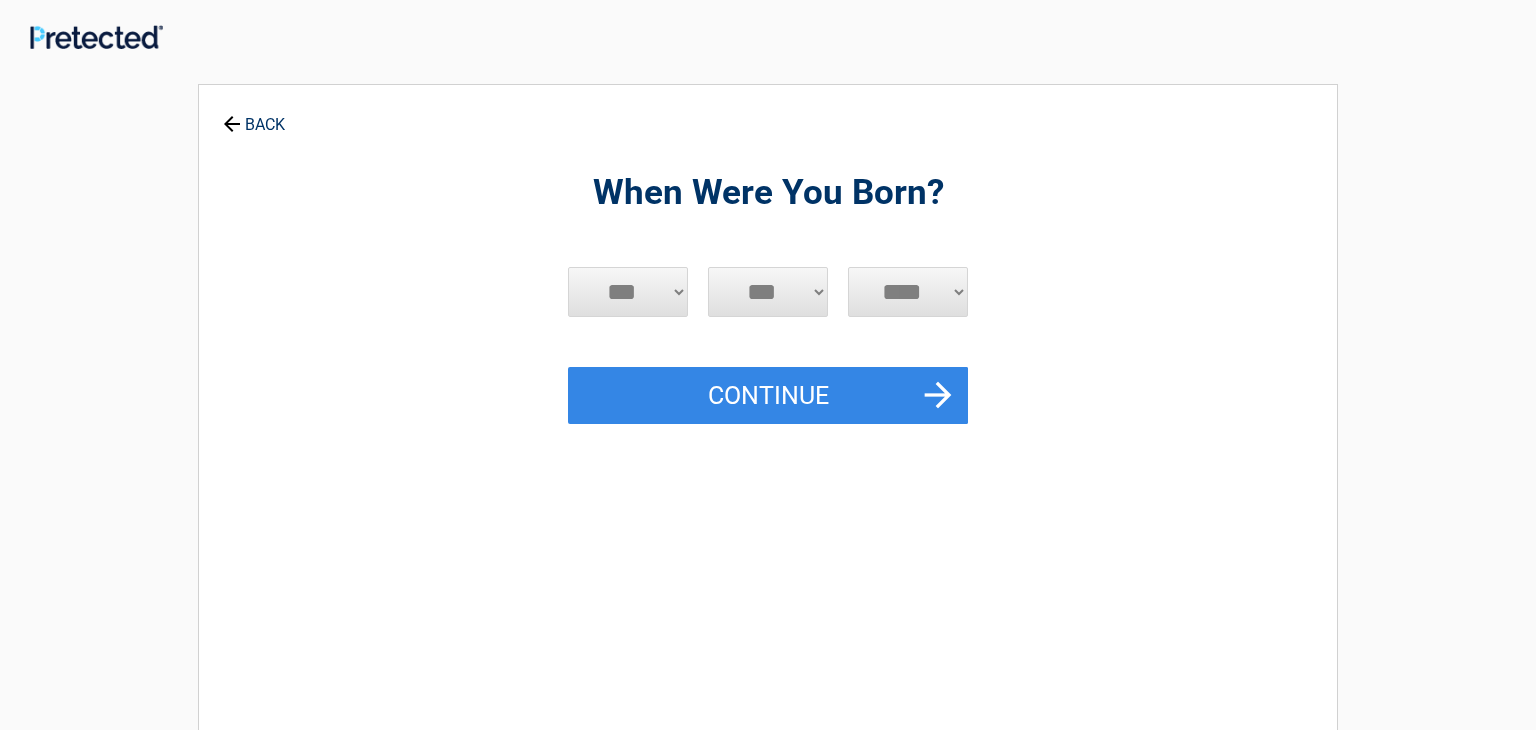 click on "*** * * * * * * * * * ** ** ** ** ** ** ** ** ** ** ** ** ** ** ** ** ** ** ** ** ** **" at bounding box center [768, 292] 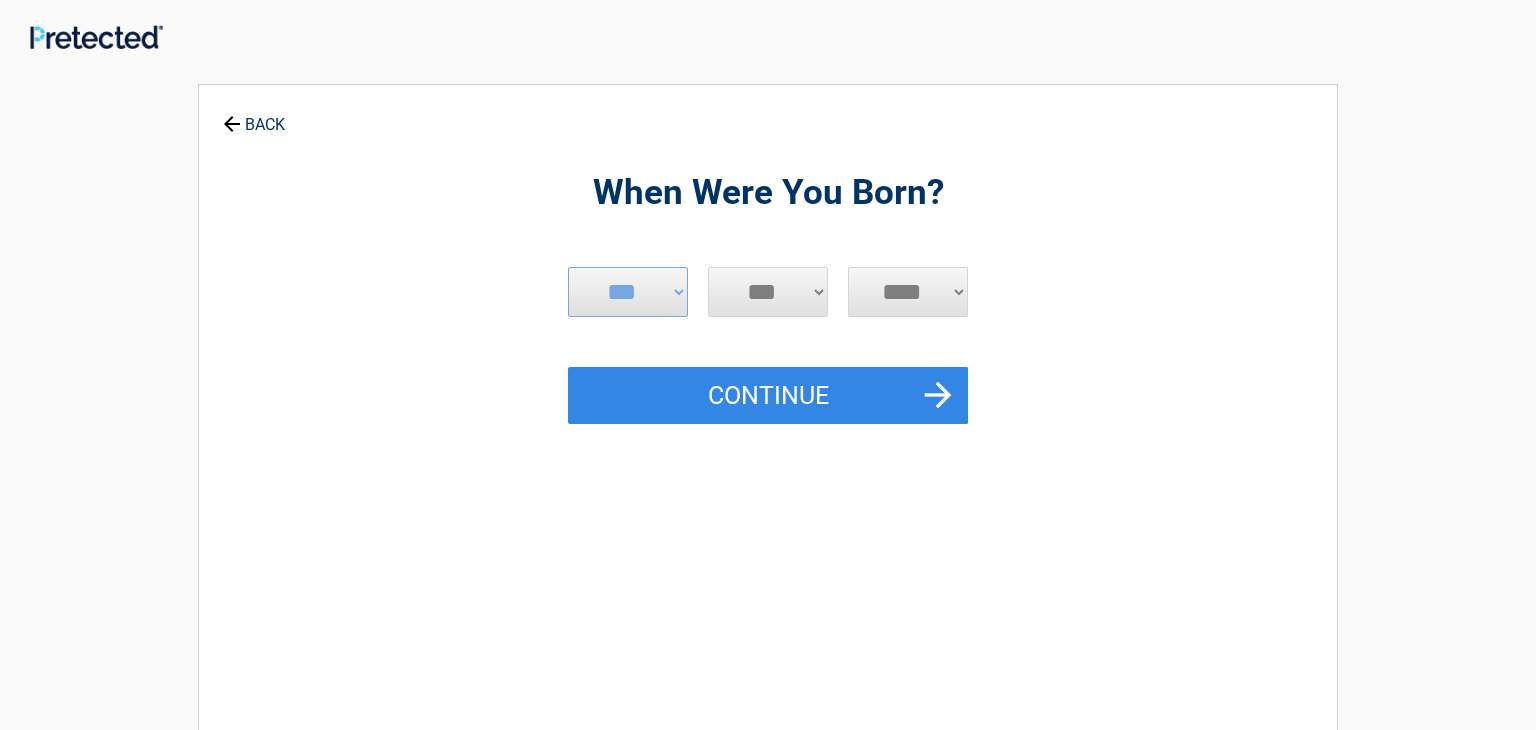 select on "*" 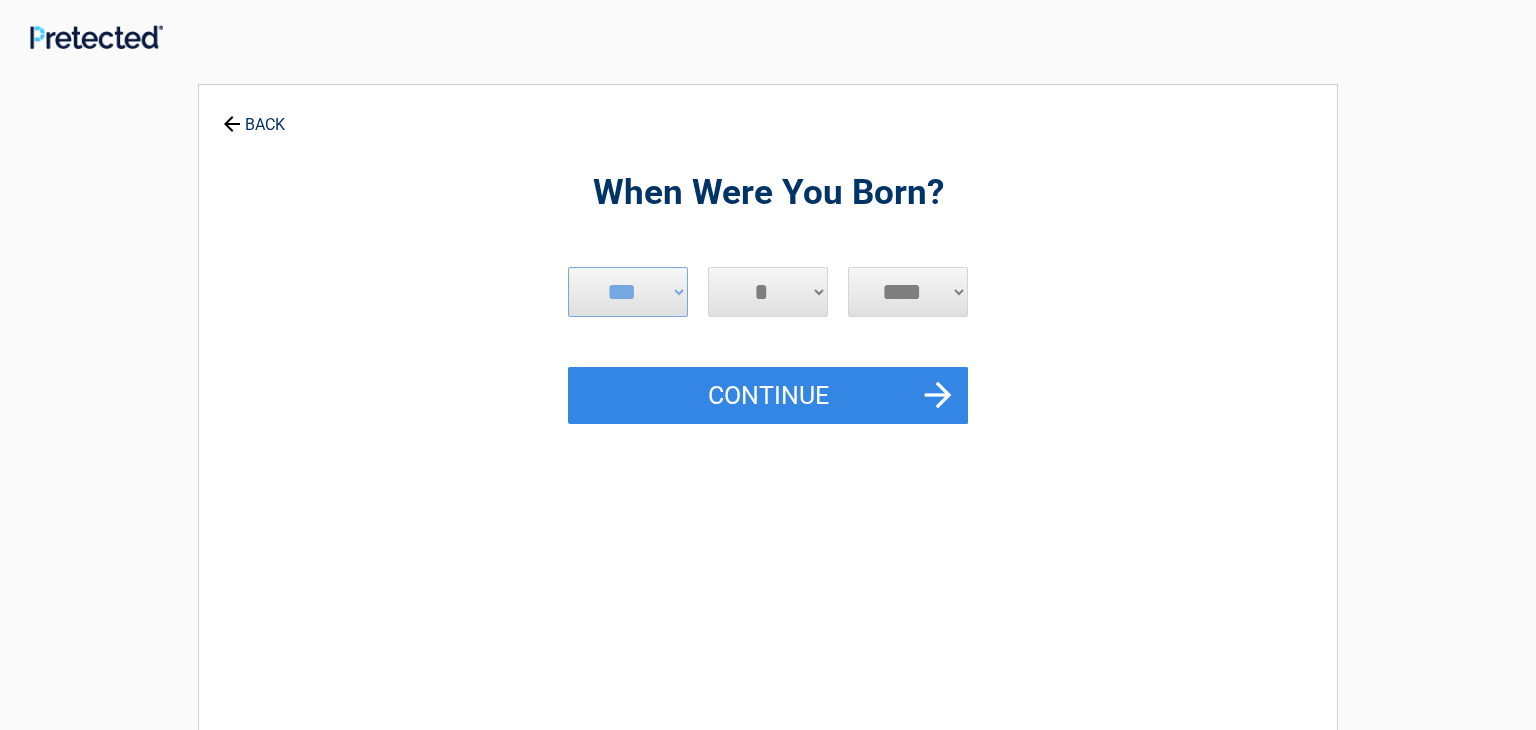 click on "*** * * * * * * * * * ** ** ** ** ** ** ** ** ** ** ** ** ** ** ** ** ** ** ** ** ** **" at bounding box center [768, 292] 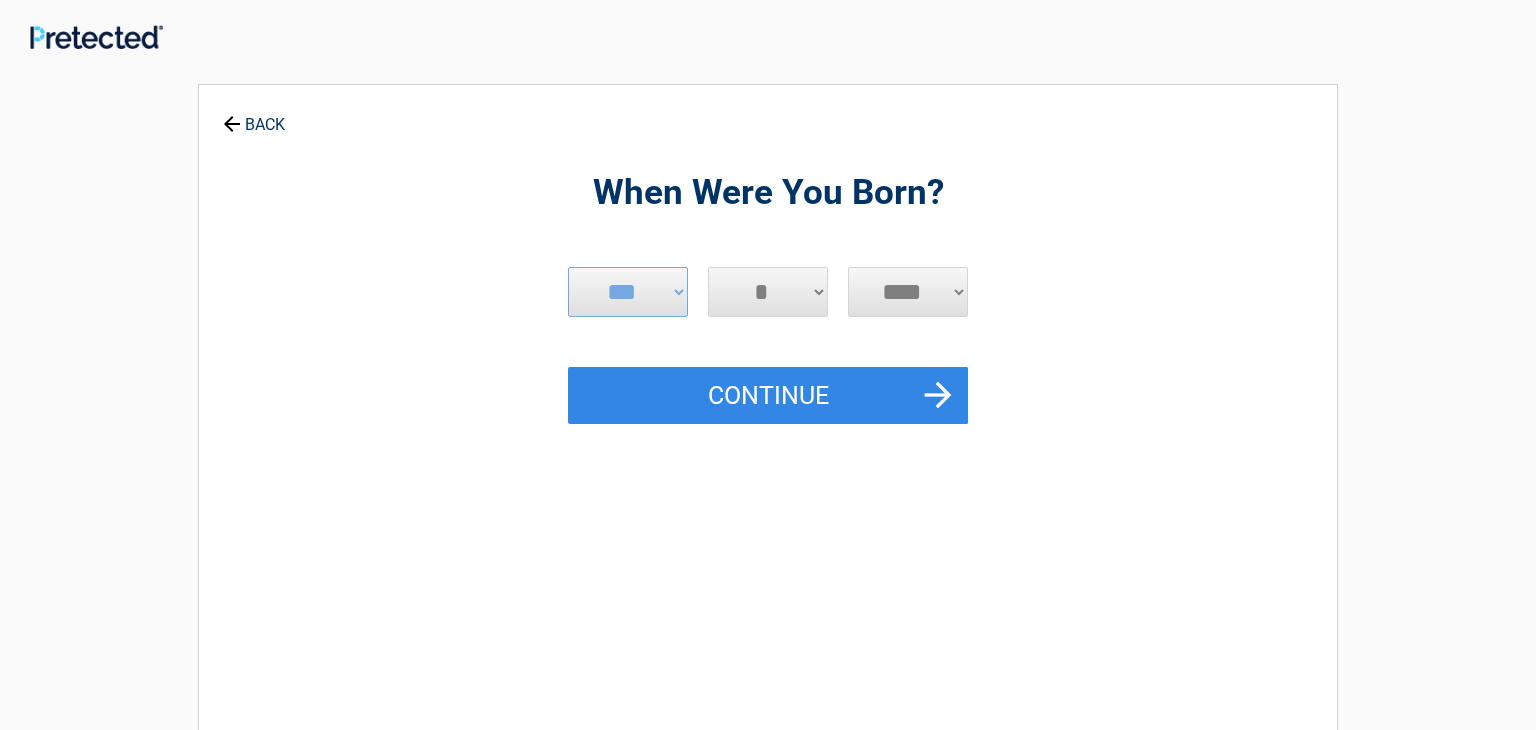 click on "****
****
****
****
****
****
****
****
****
****
****
****
****
****
****
****
****
****
****
****
****
****
****
****
****
****
****
****
****
****
****
****
****
****
****
****
****
****
****
****
****
****
****
****
****
****
****
****
****
****
****
****
****
****
****
****
****
****
****
****
****
****
****
****" at bounding box center (908, 292) 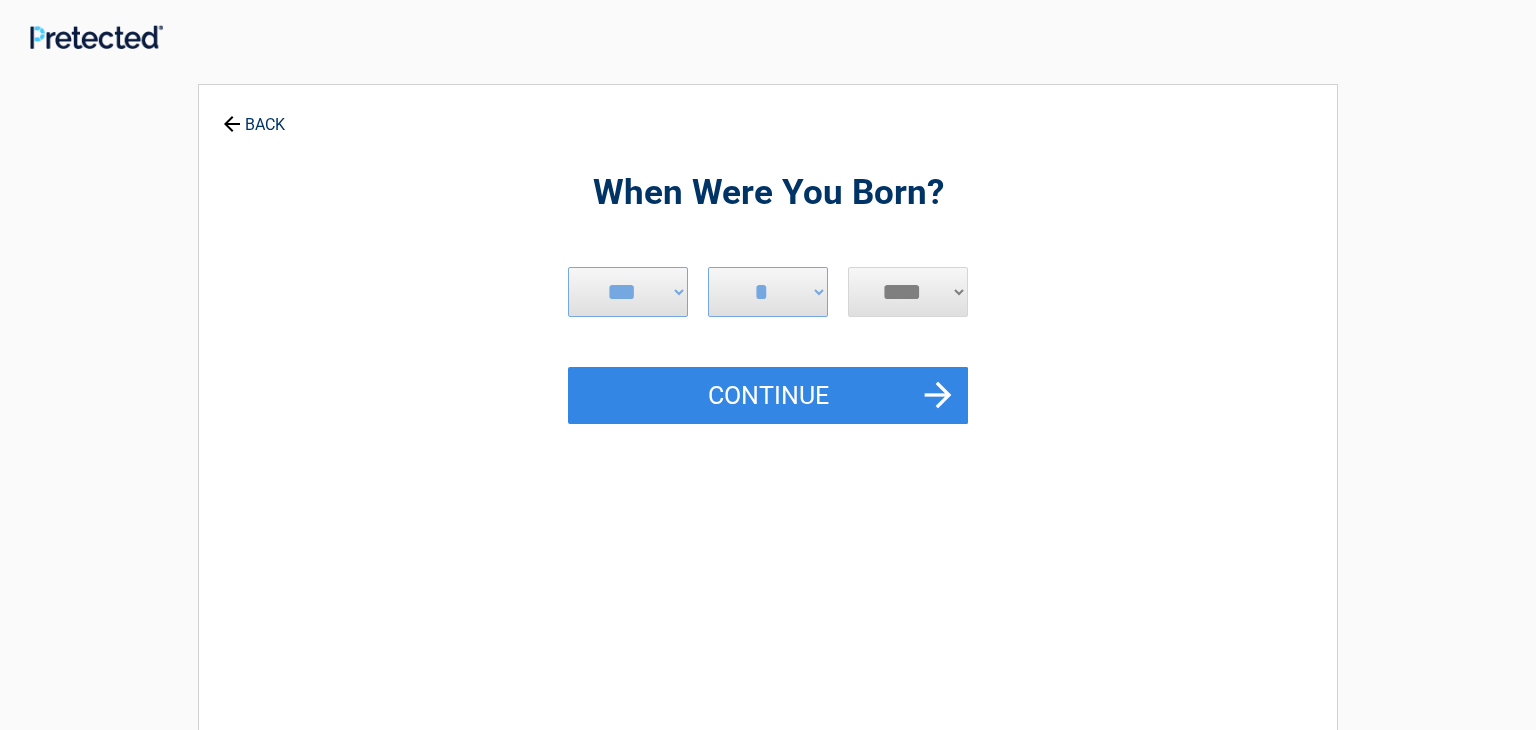select on "****" 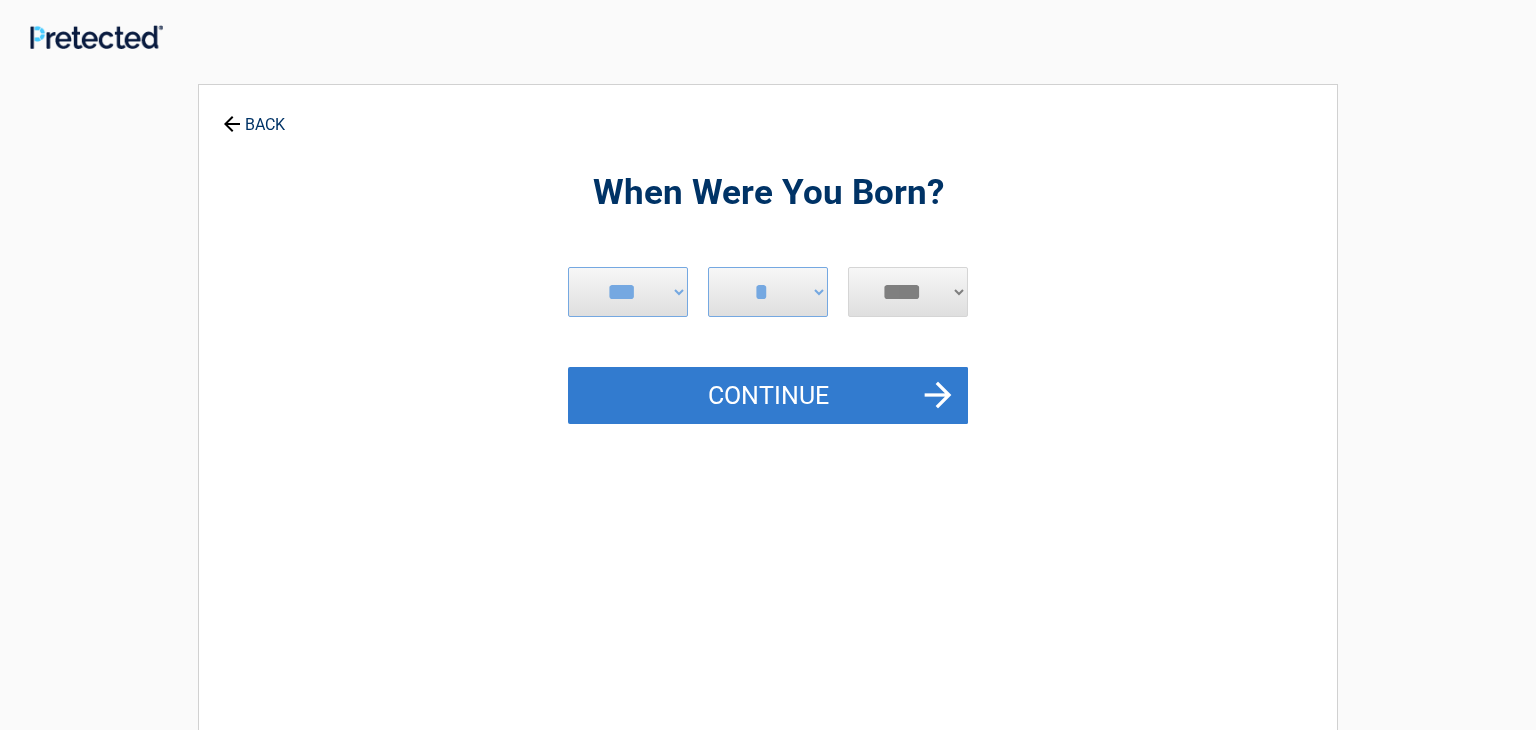 click on "Continue" at bounding box center (768, 396) 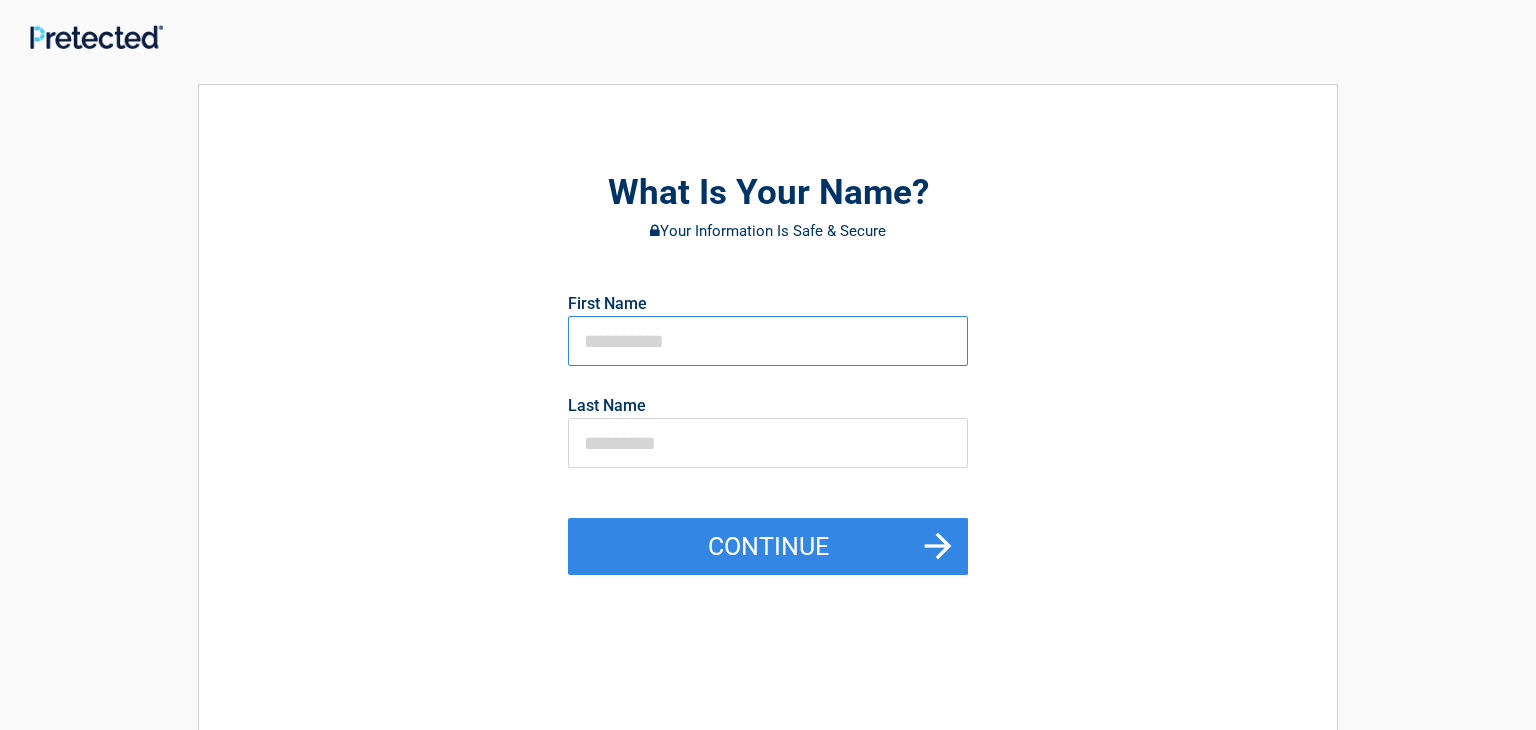 click at bounding box center [768, 341] 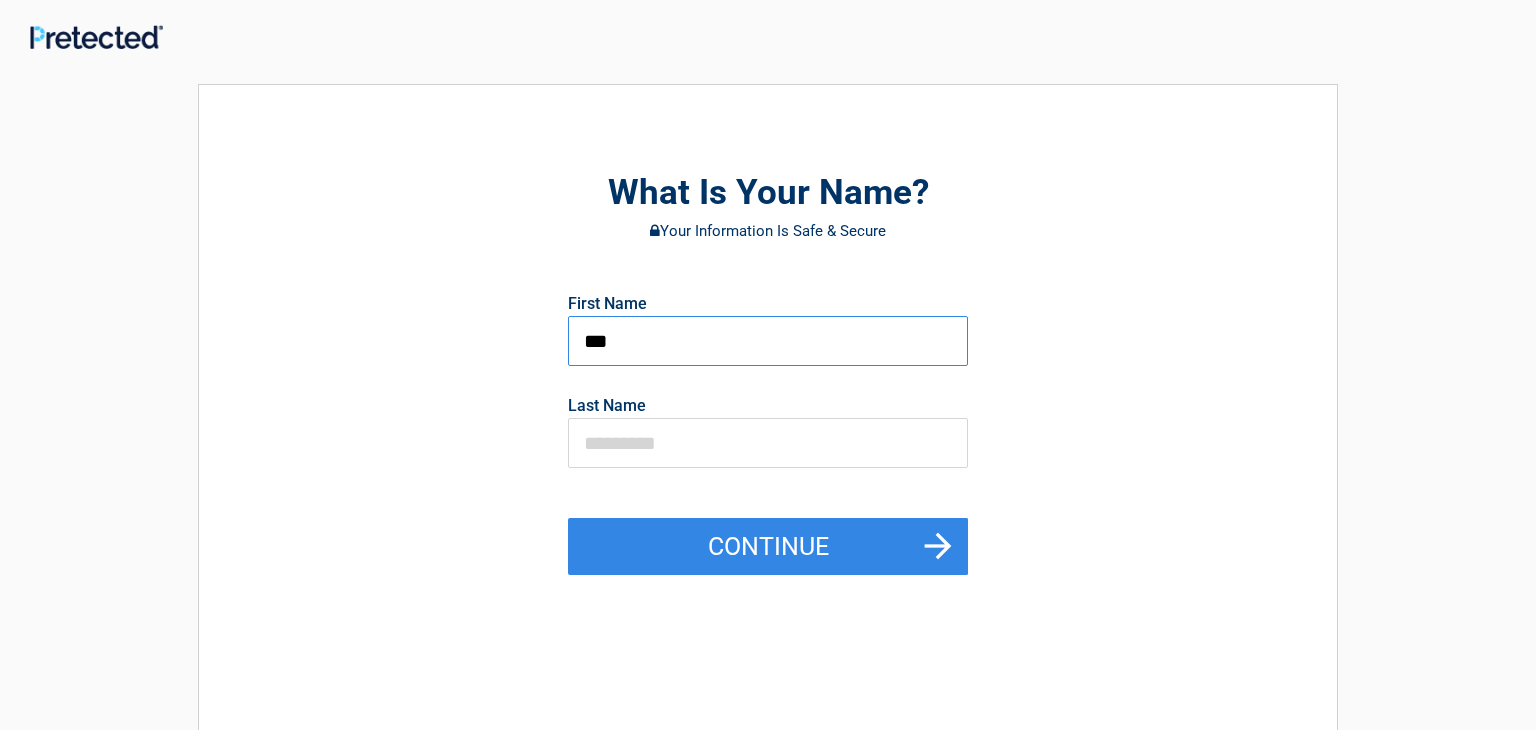 type on "***" 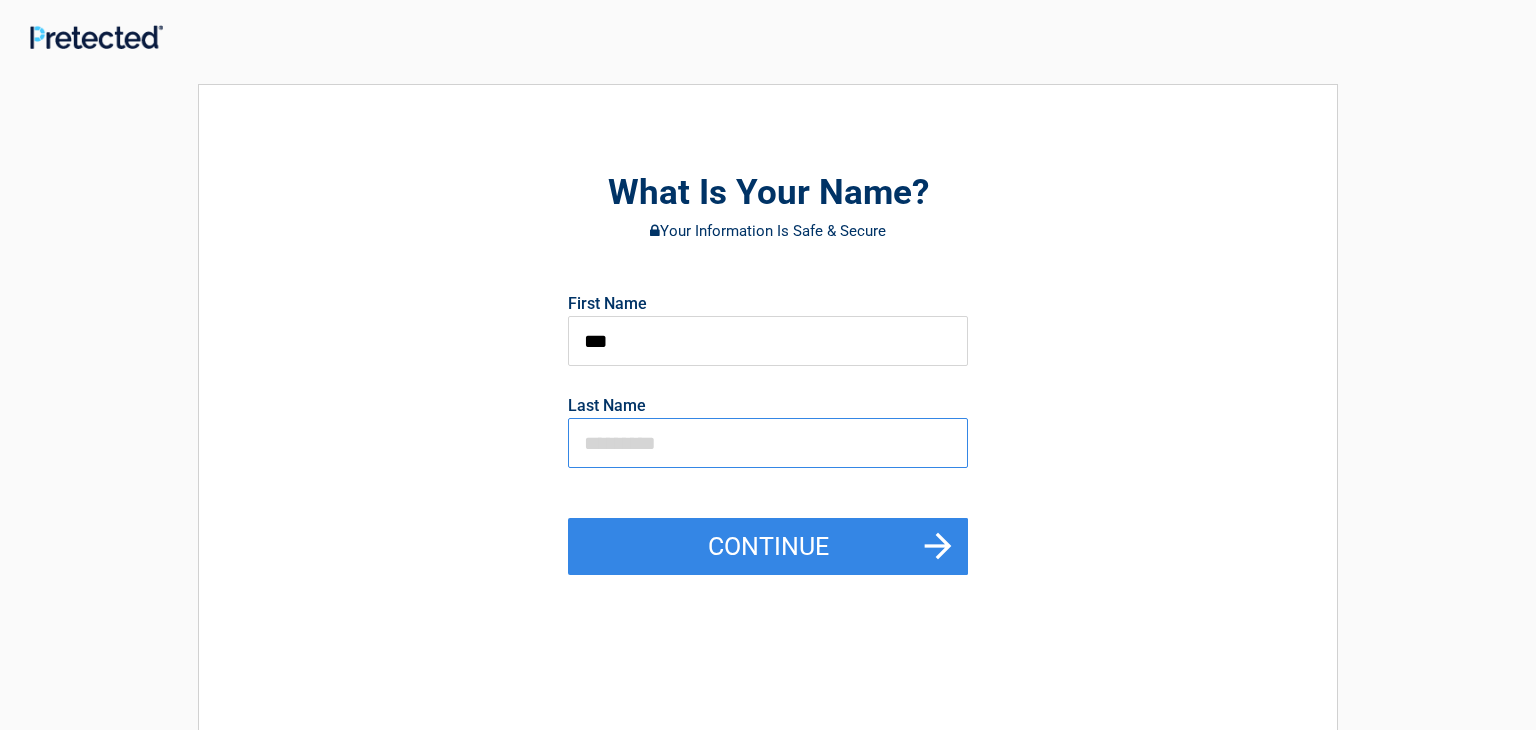 click at bounding box center [768, 443] 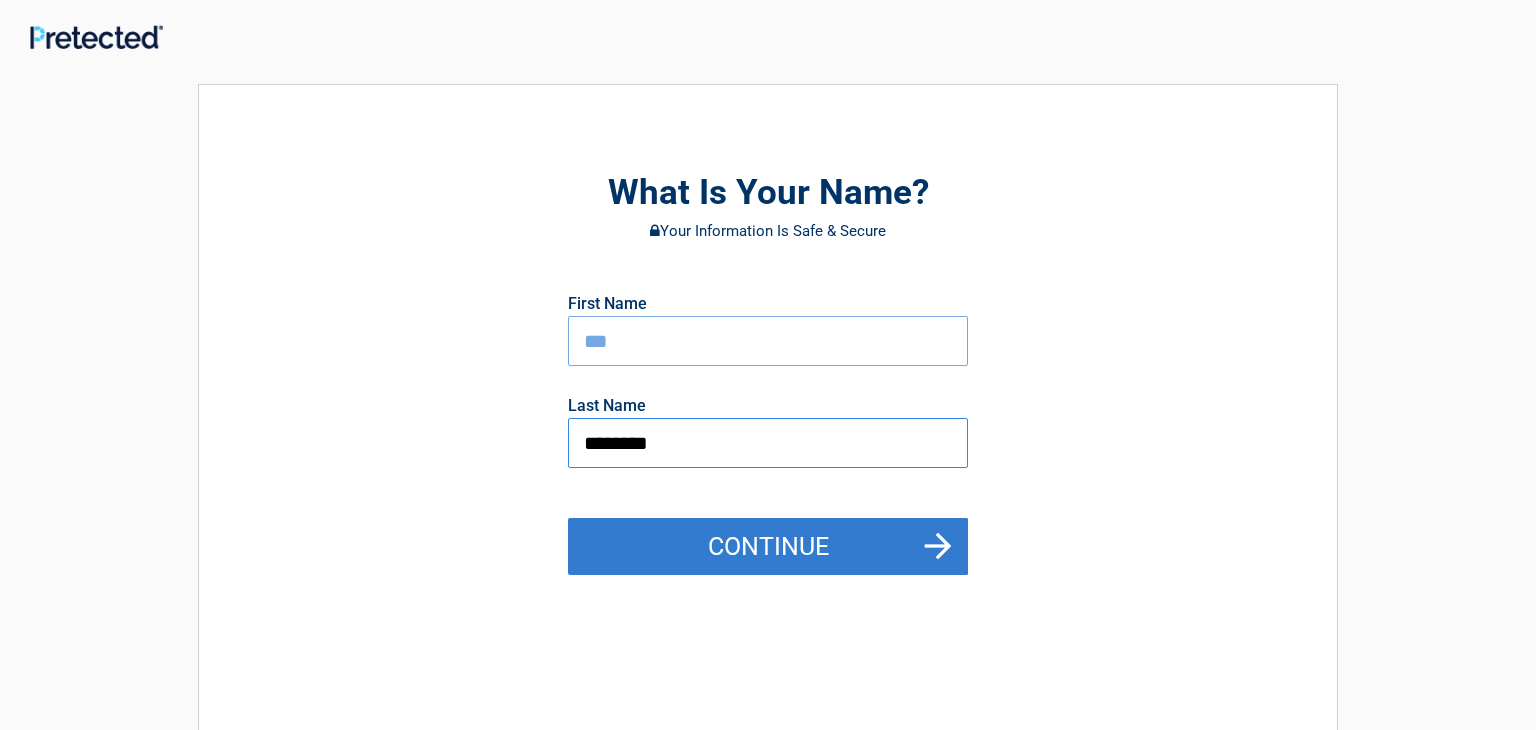 type on "********" 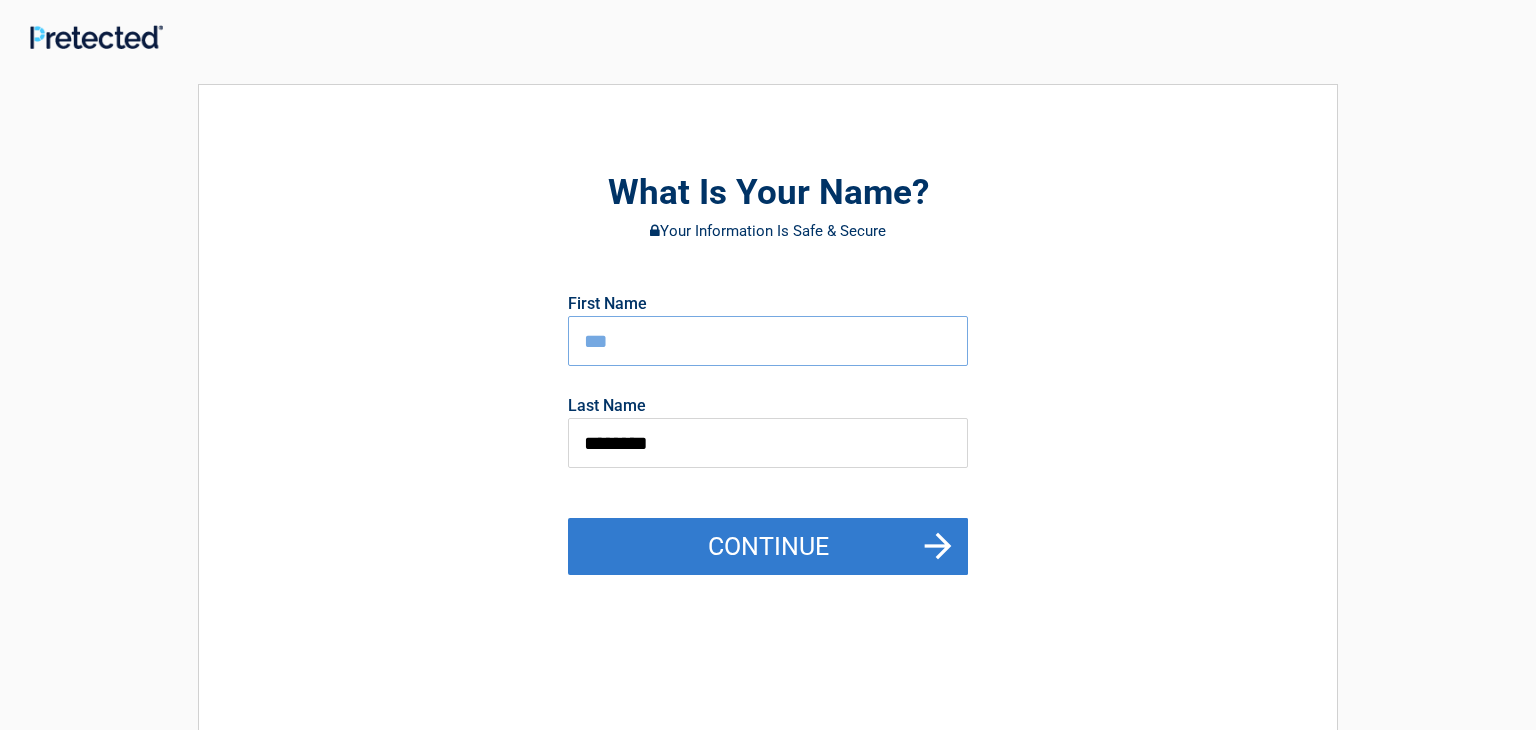 click on "Continue" at bounding box center (768, 547) 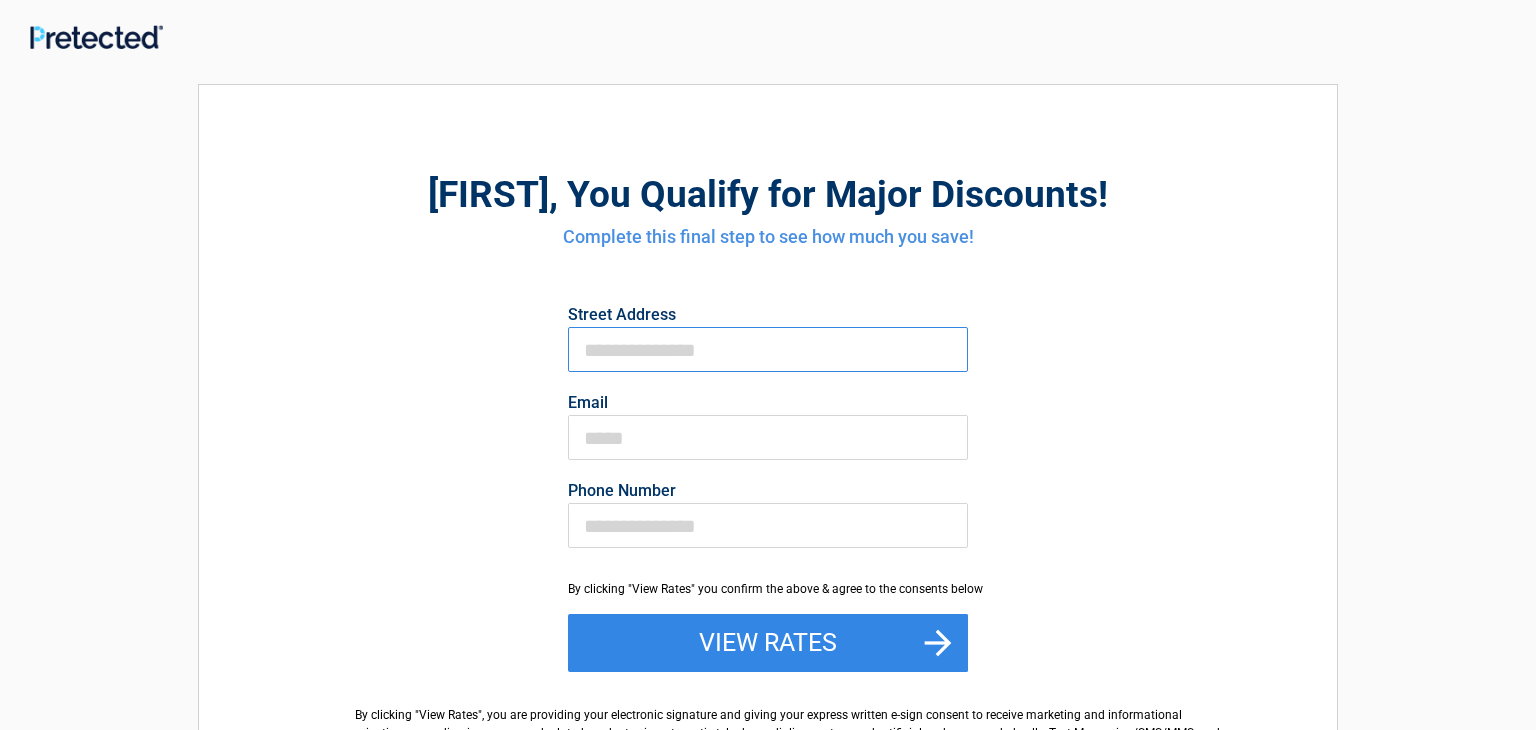 click on "First Name" at bounding box center (768, 349) 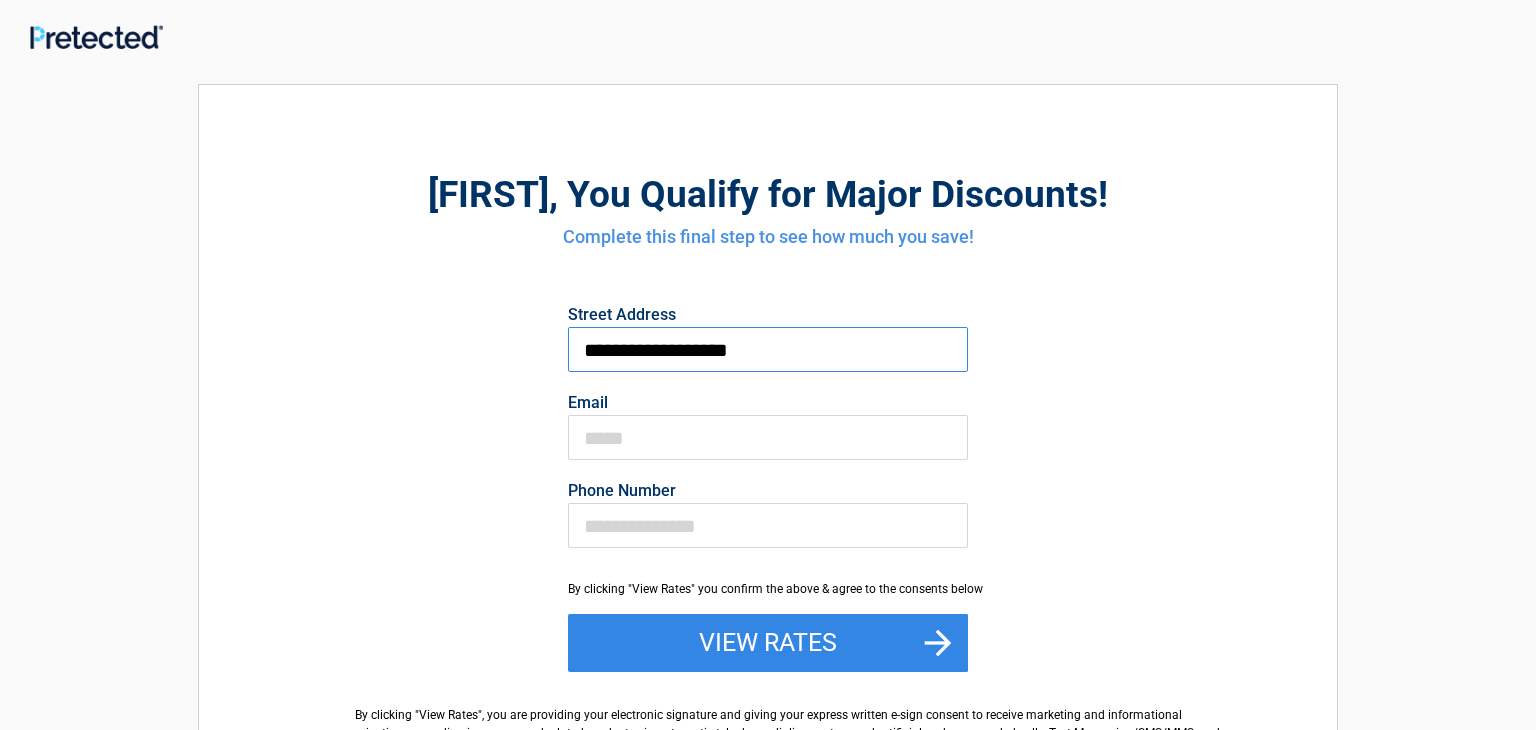 type on "**********" 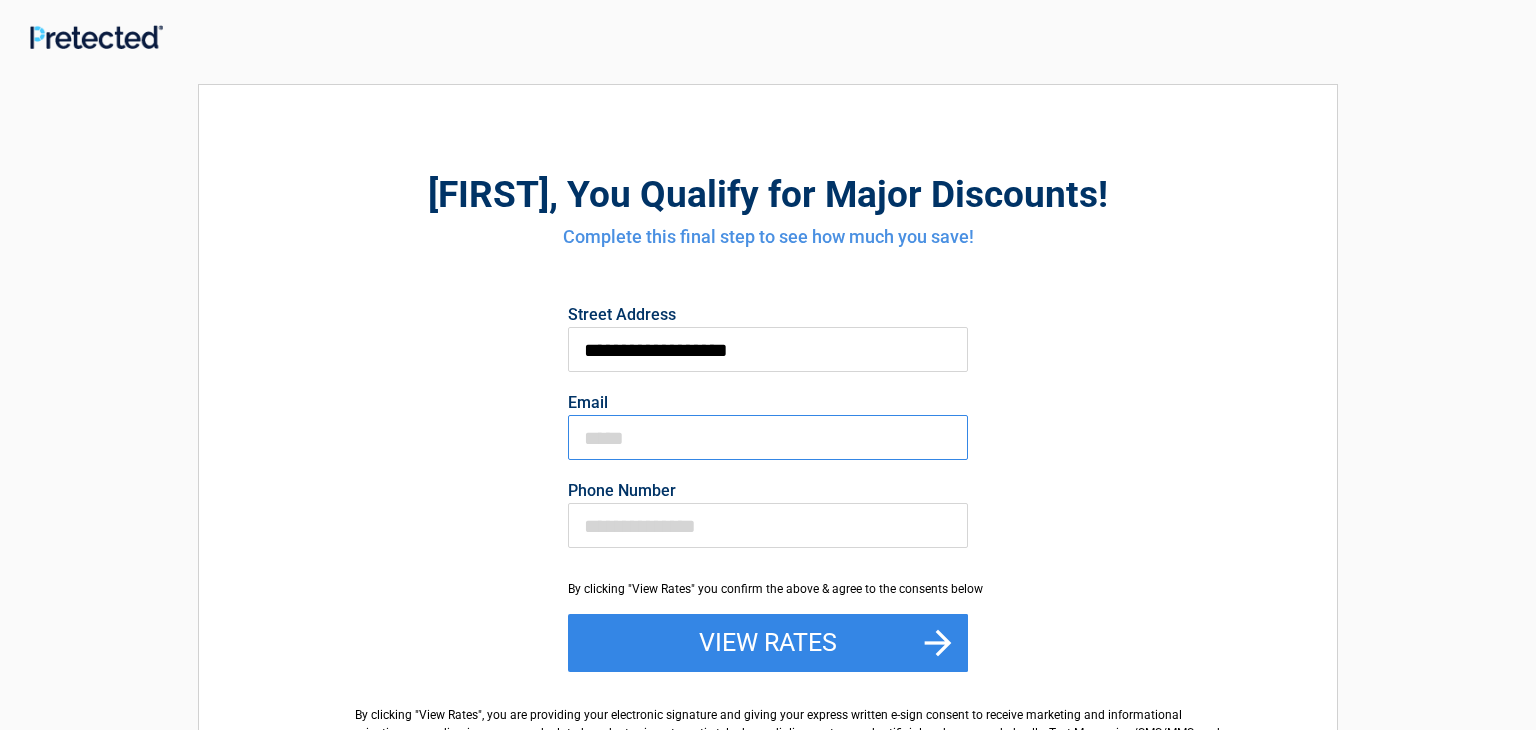 click on "Email" at bounding box center (768, 437) 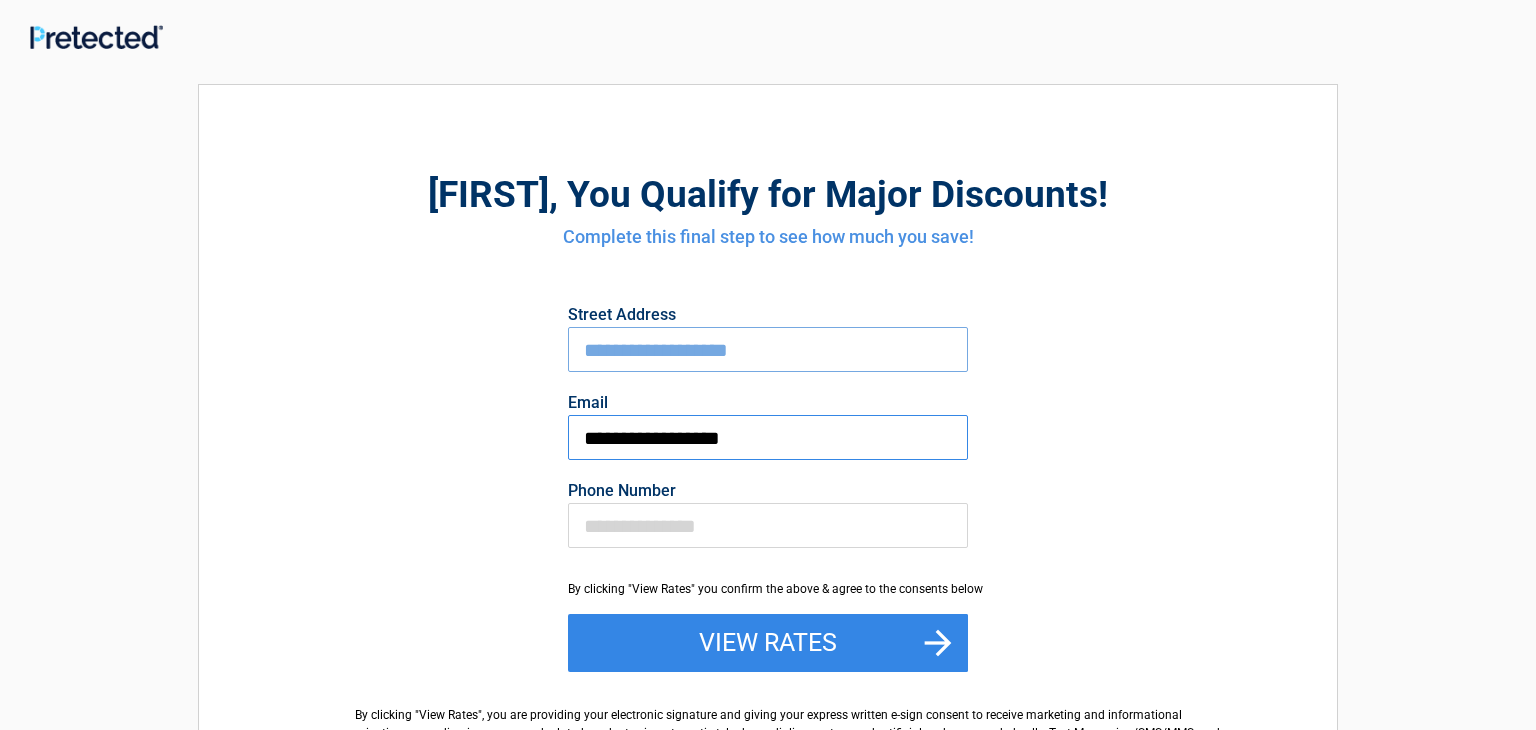 type on "**********" 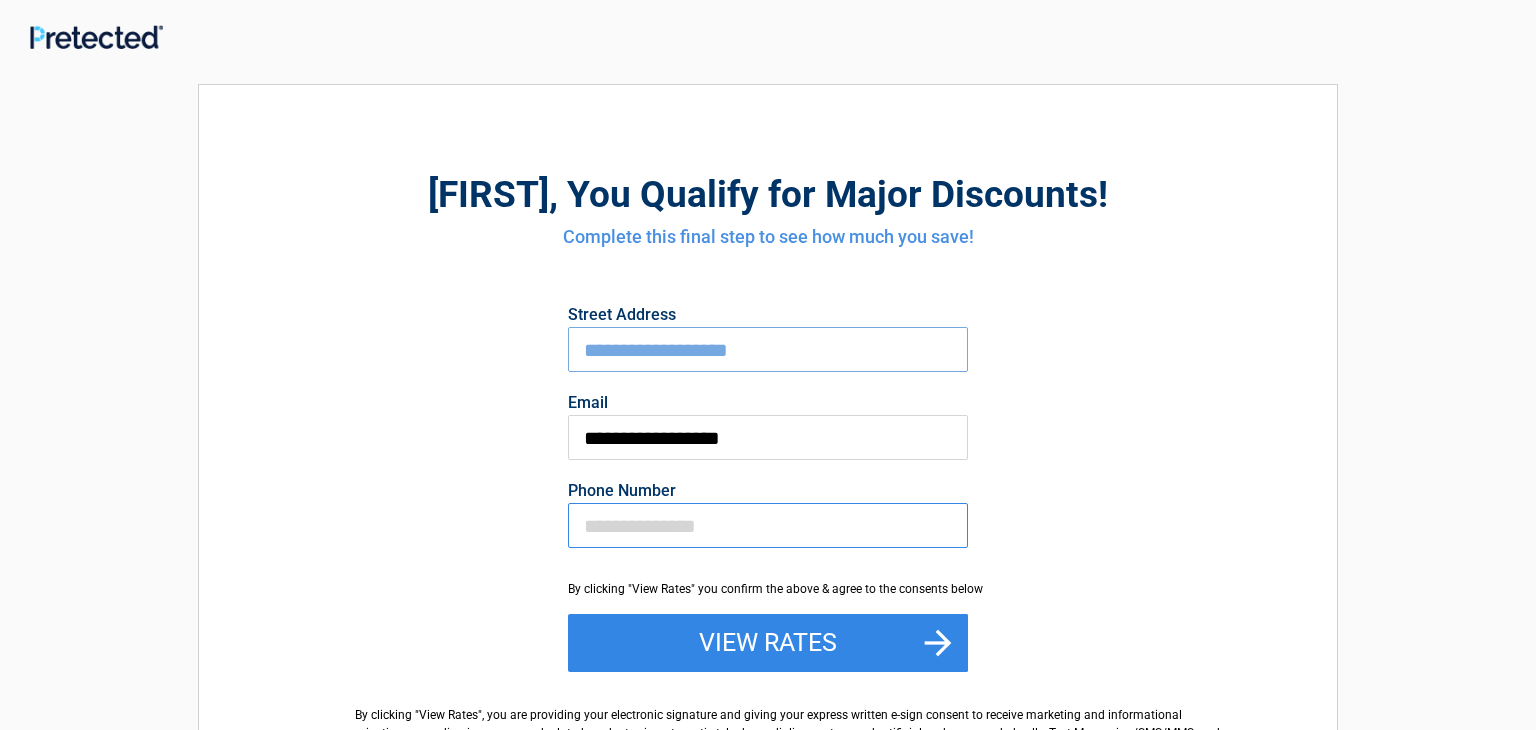 click on "Phone Number" at bounding box center [768, 525] 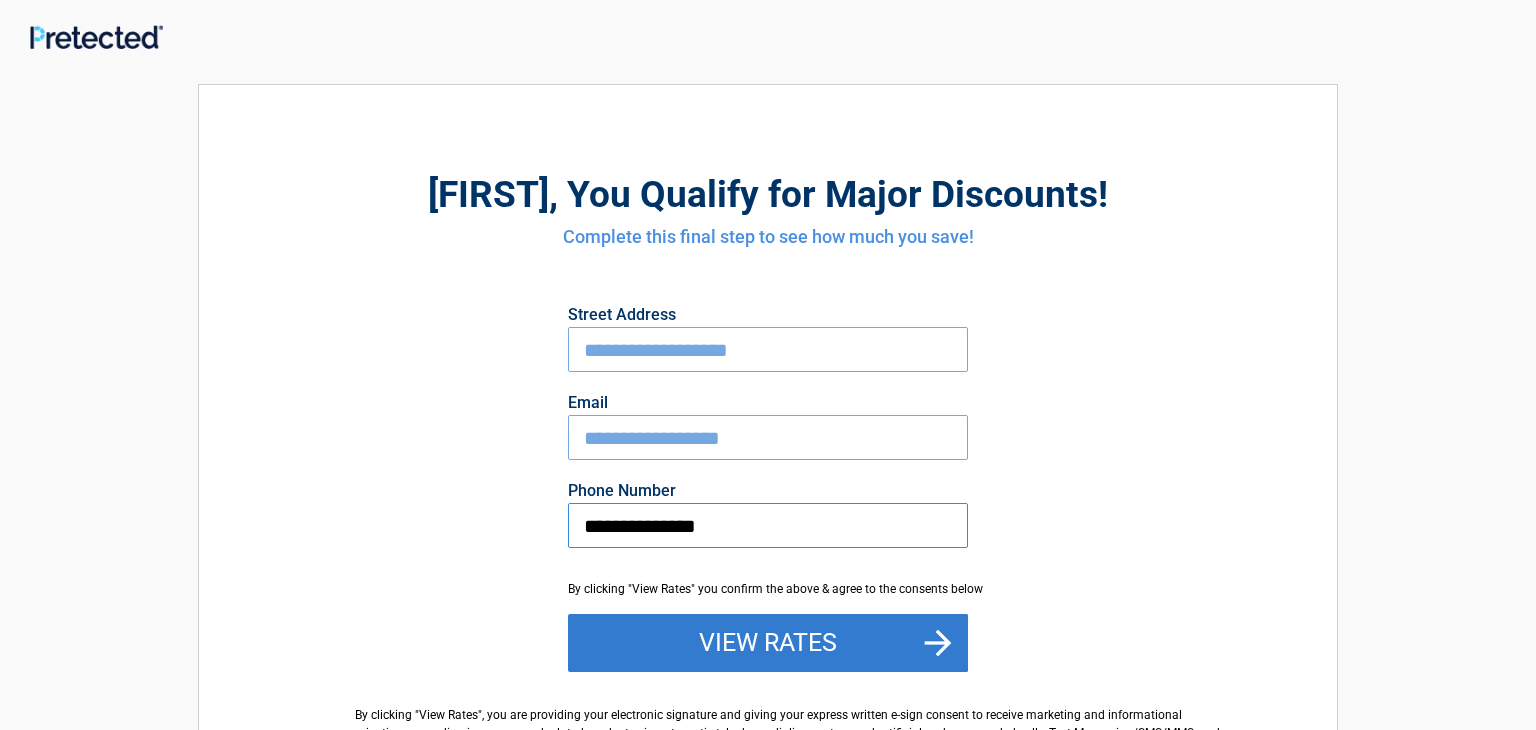 type on "**********" 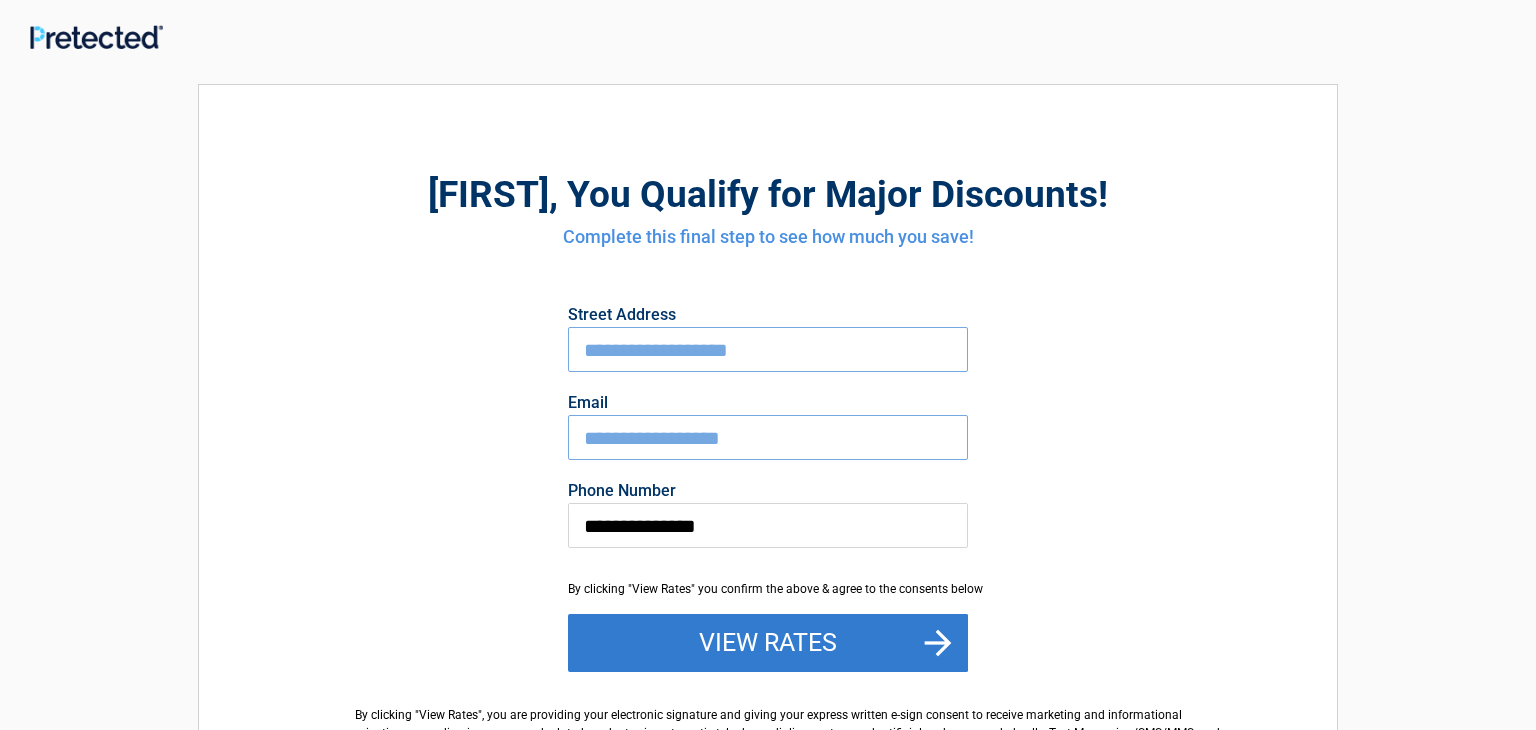 click on "View Rates" at bounding box center [768, 643] 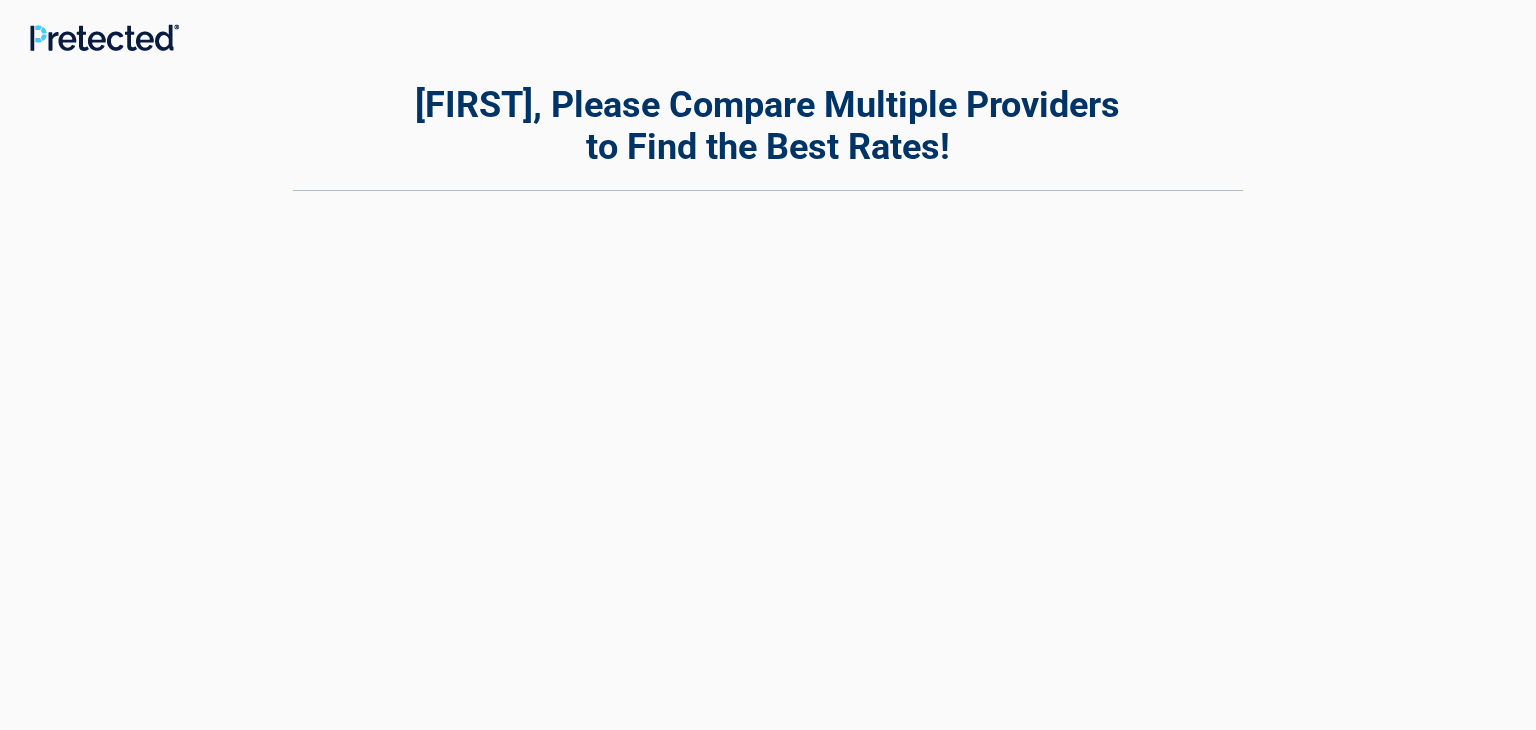 scroll, scrollTop: 0, scrollLeft: 0, axis: both 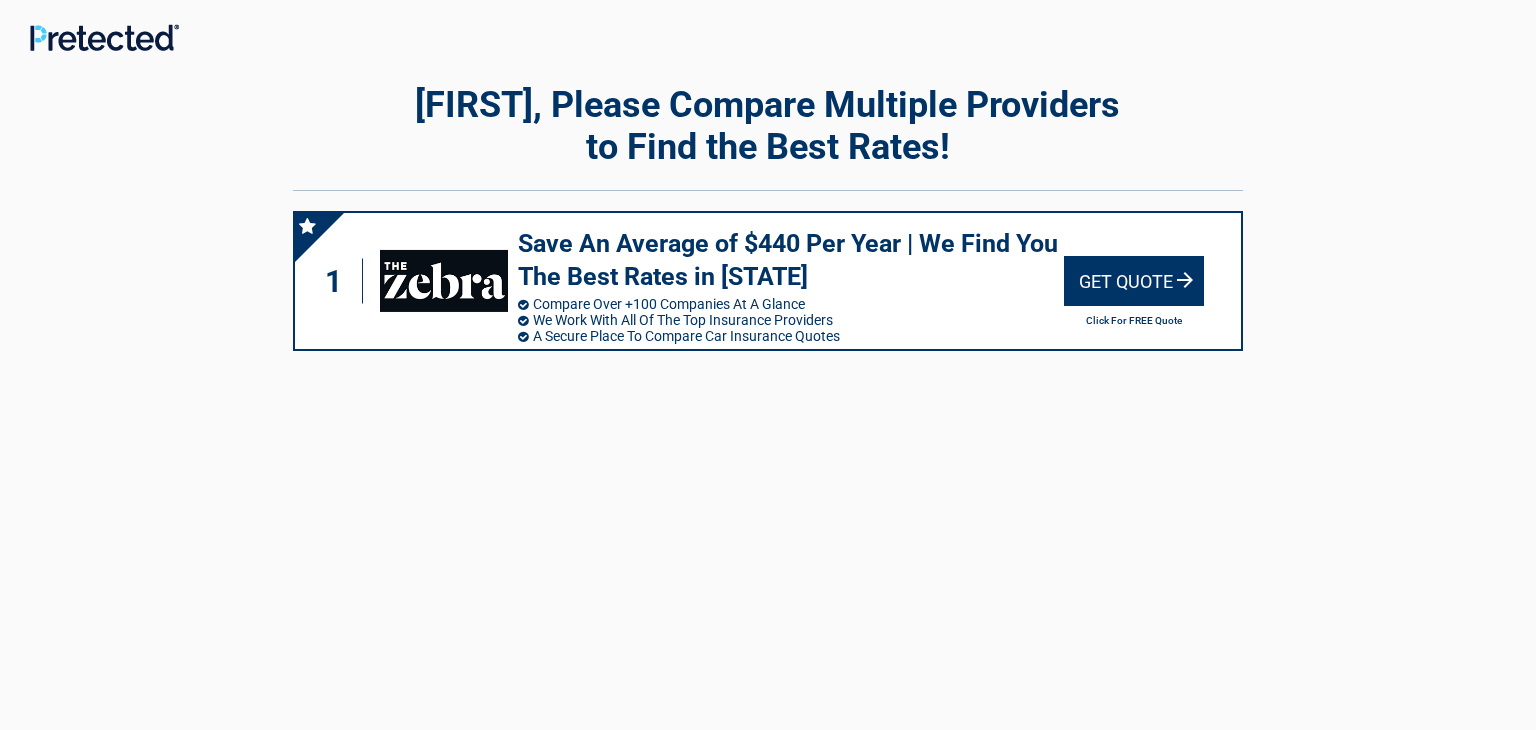 click on "Get Quote" at bounding box center (1134, 281) 